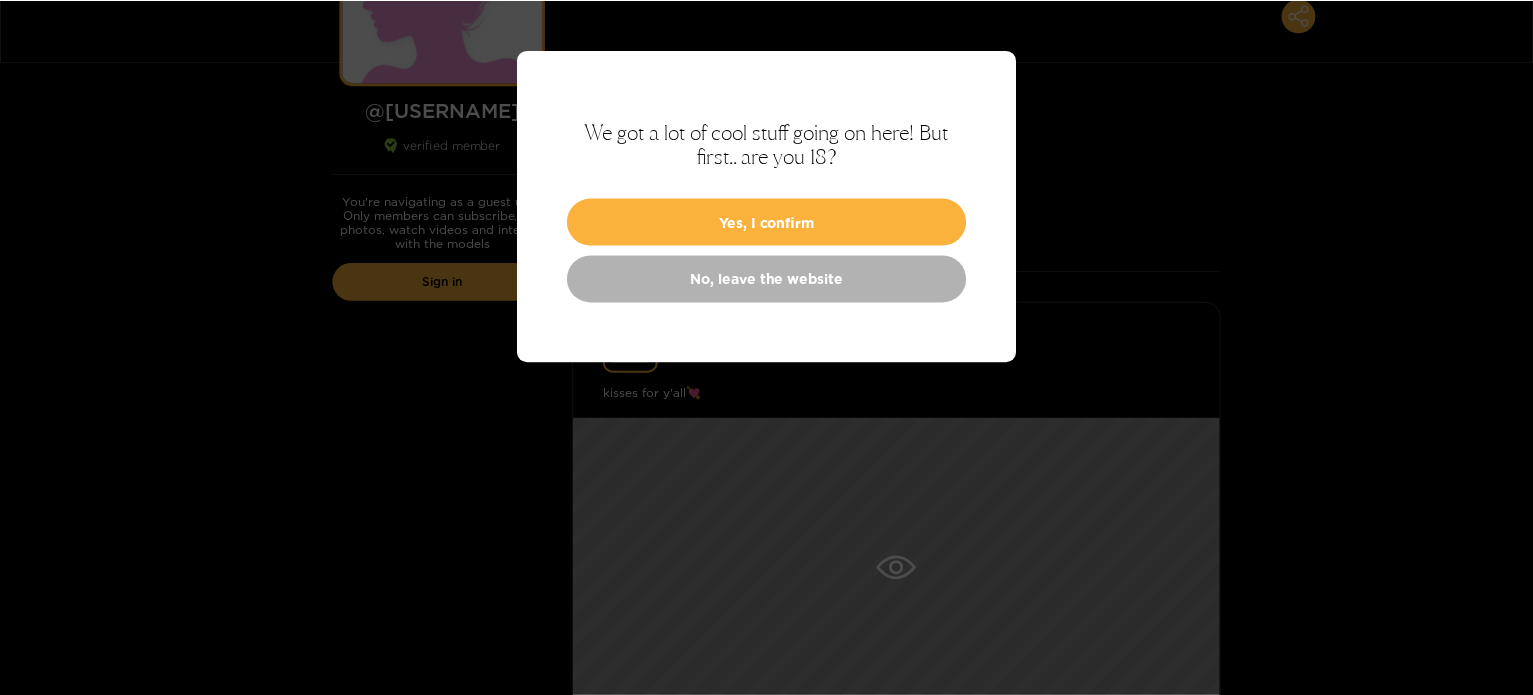 scroll, scrollTop: 300, scrollLeft: 0, axis: vertical 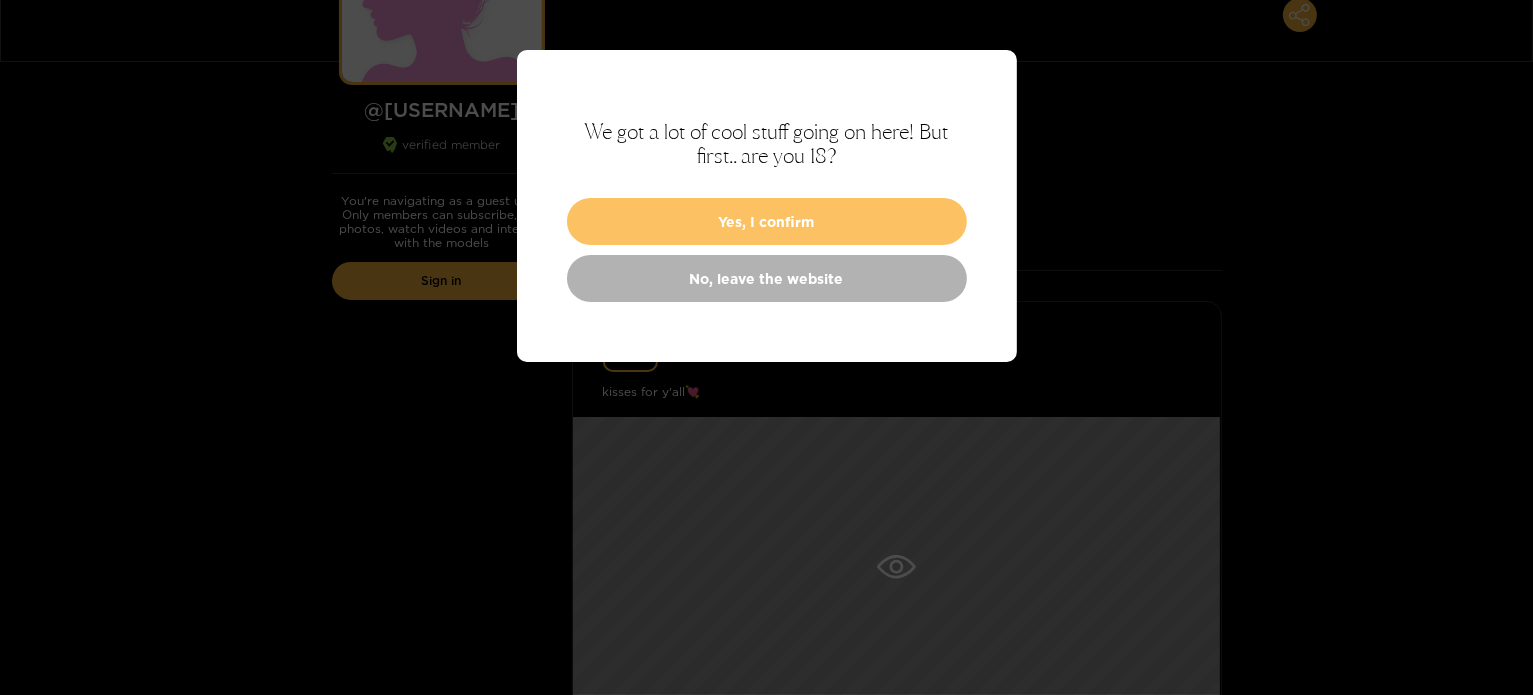 click on "Yes, I confirm" at bounding box center (767, 221) 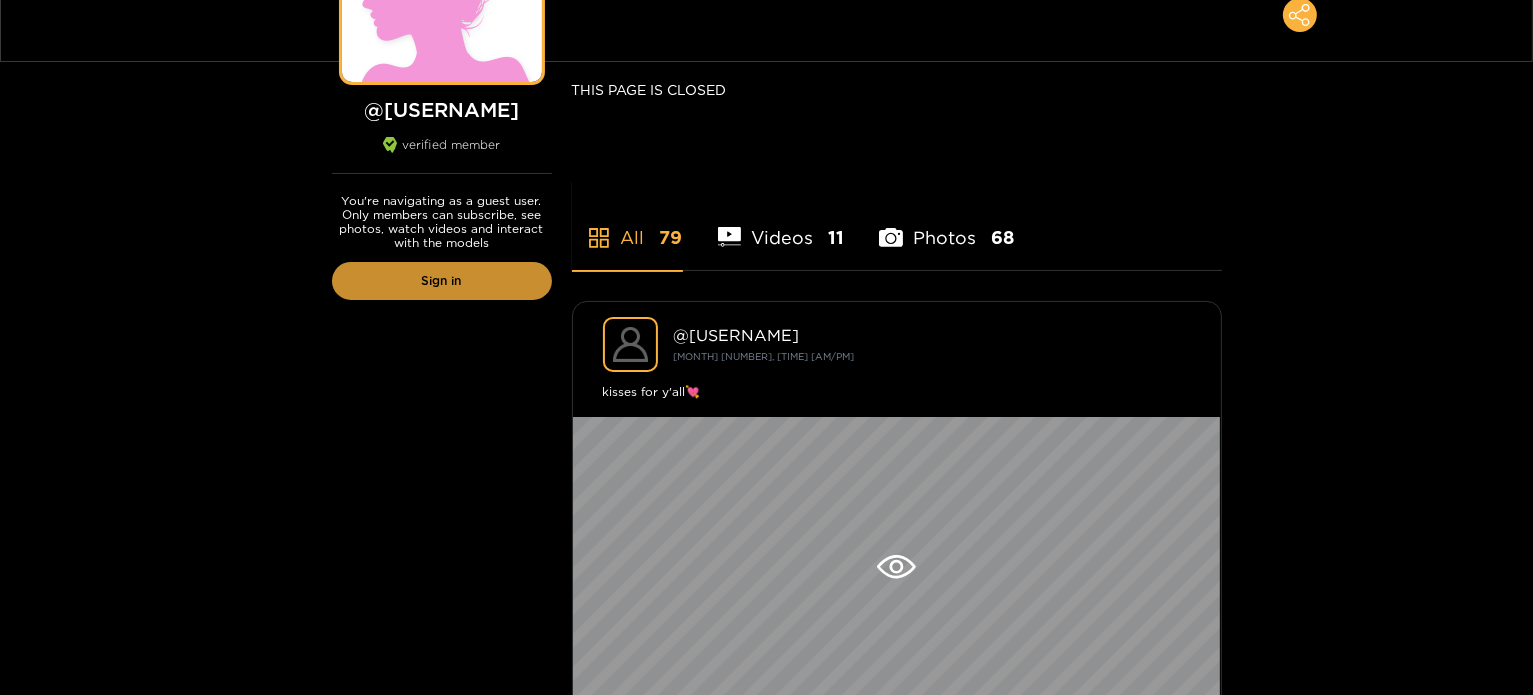 click on "Sign in" at bounding box center (442, 281) 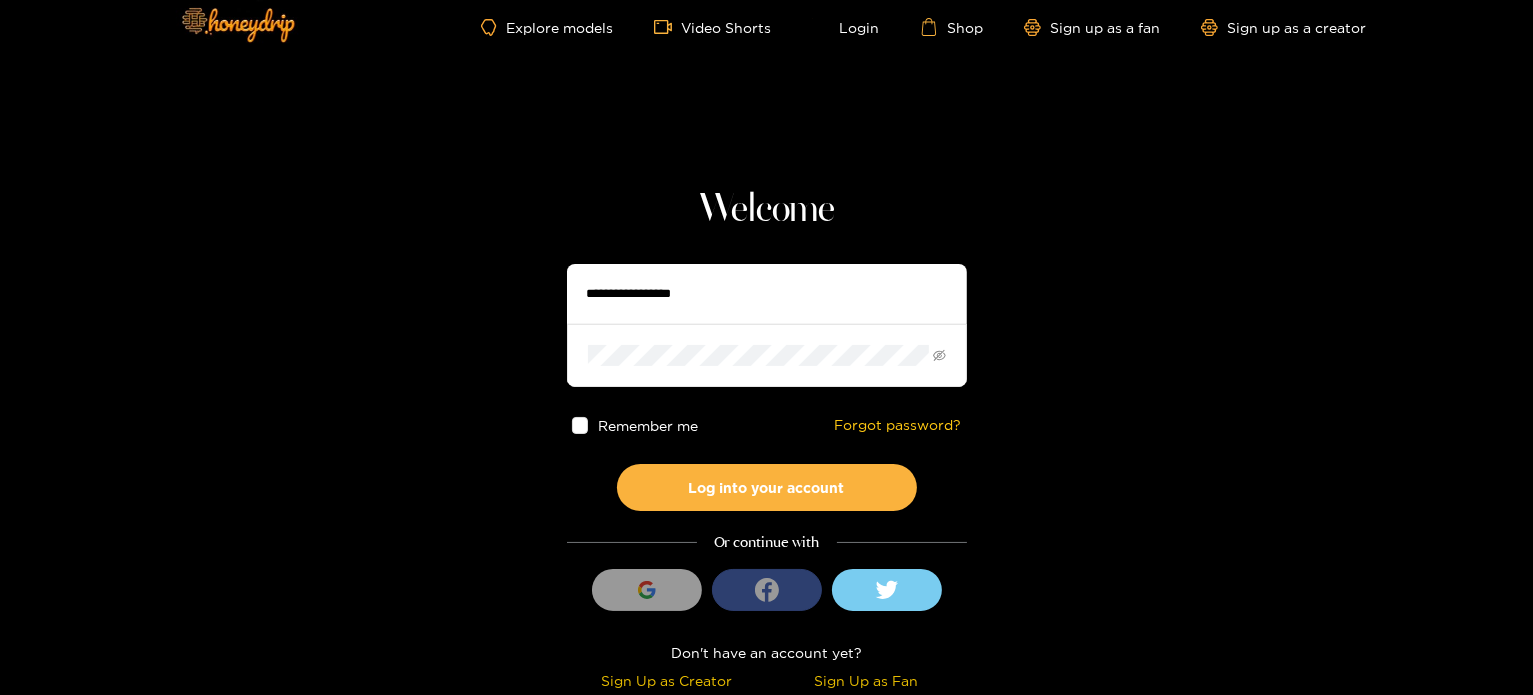 scroll, scrollTop: 0, scrollLeft: 0, axis: both 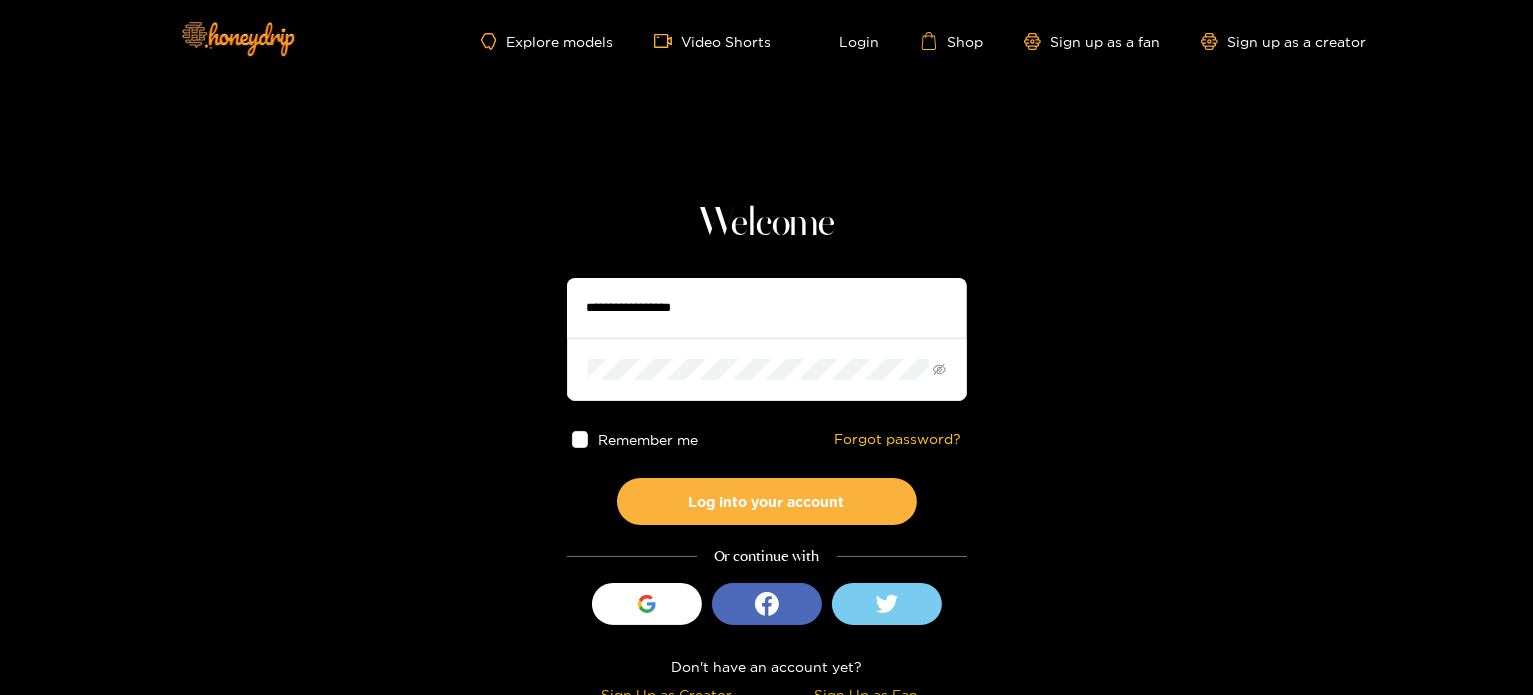 click at bounding box center [767, 308] 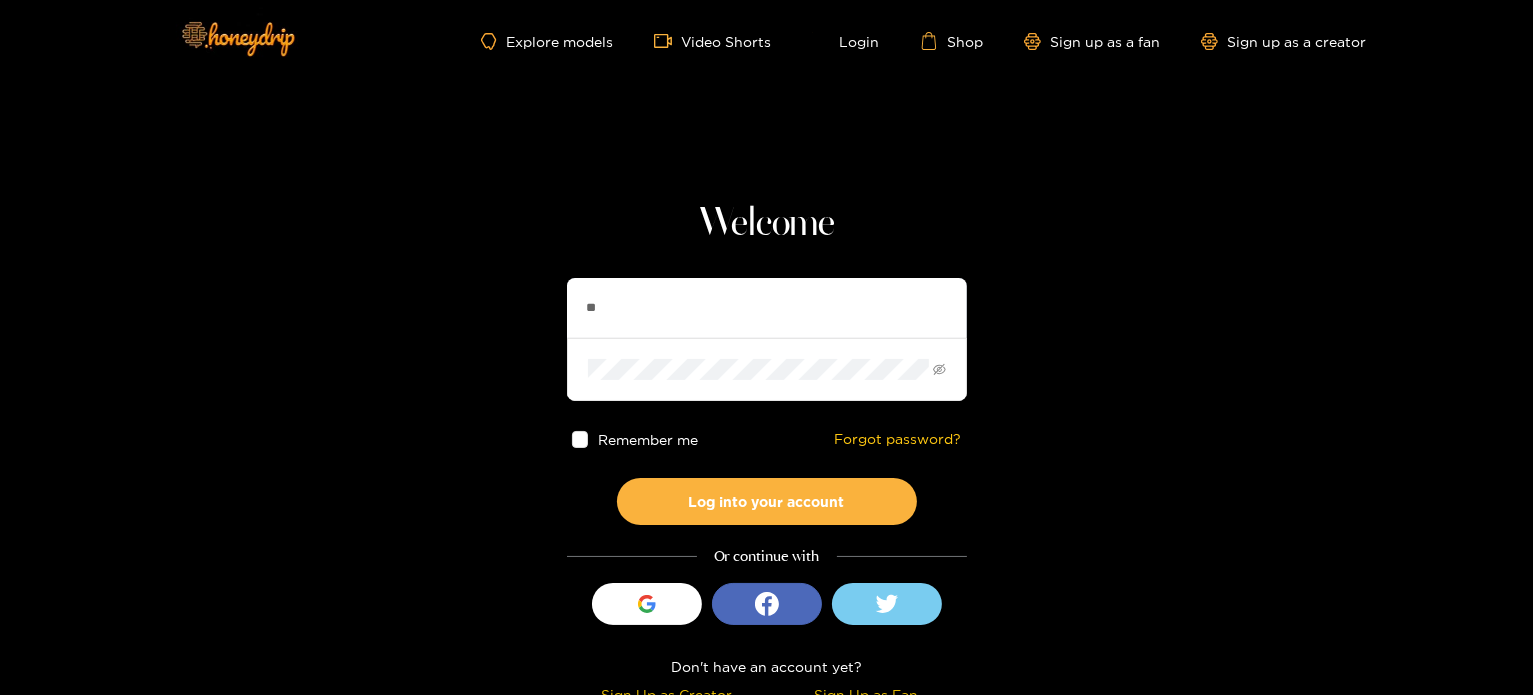click on "**" at bounding box center (767, 308) 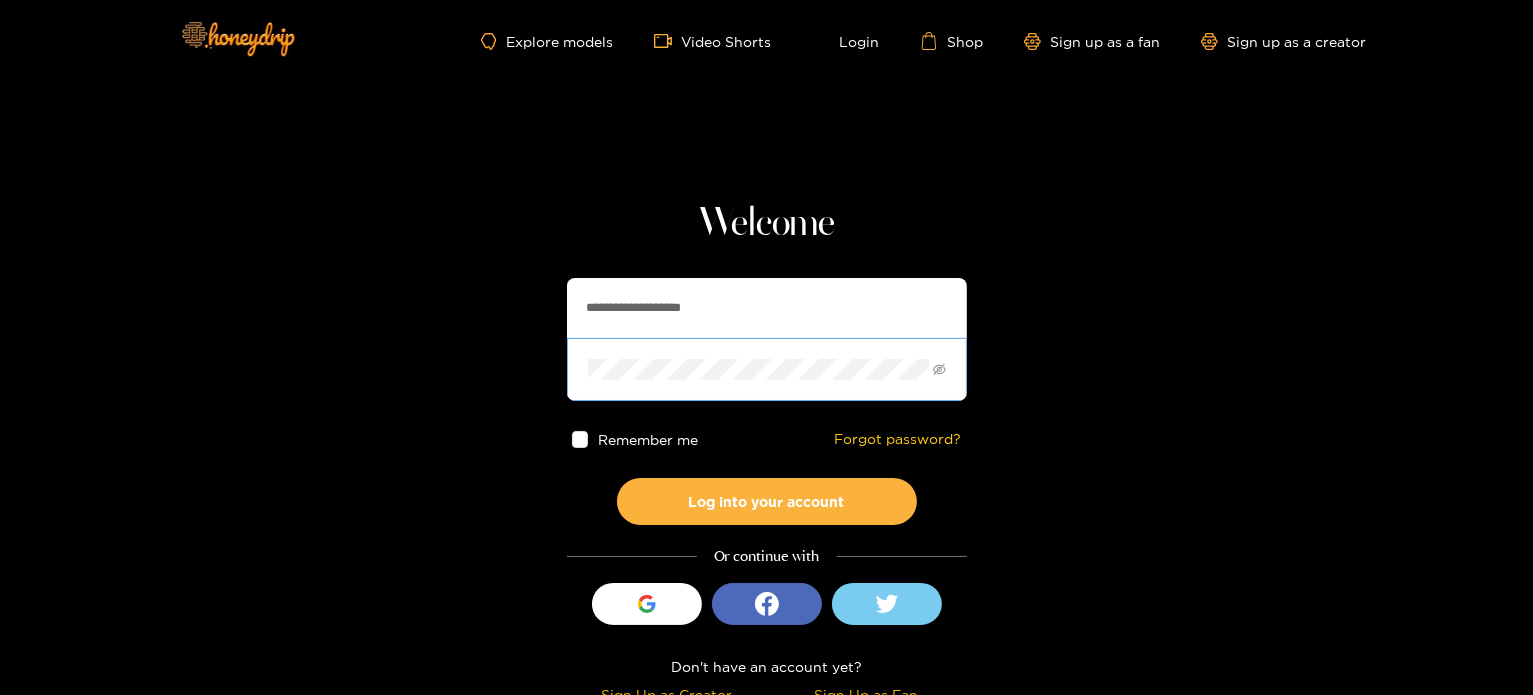 type on "**********" 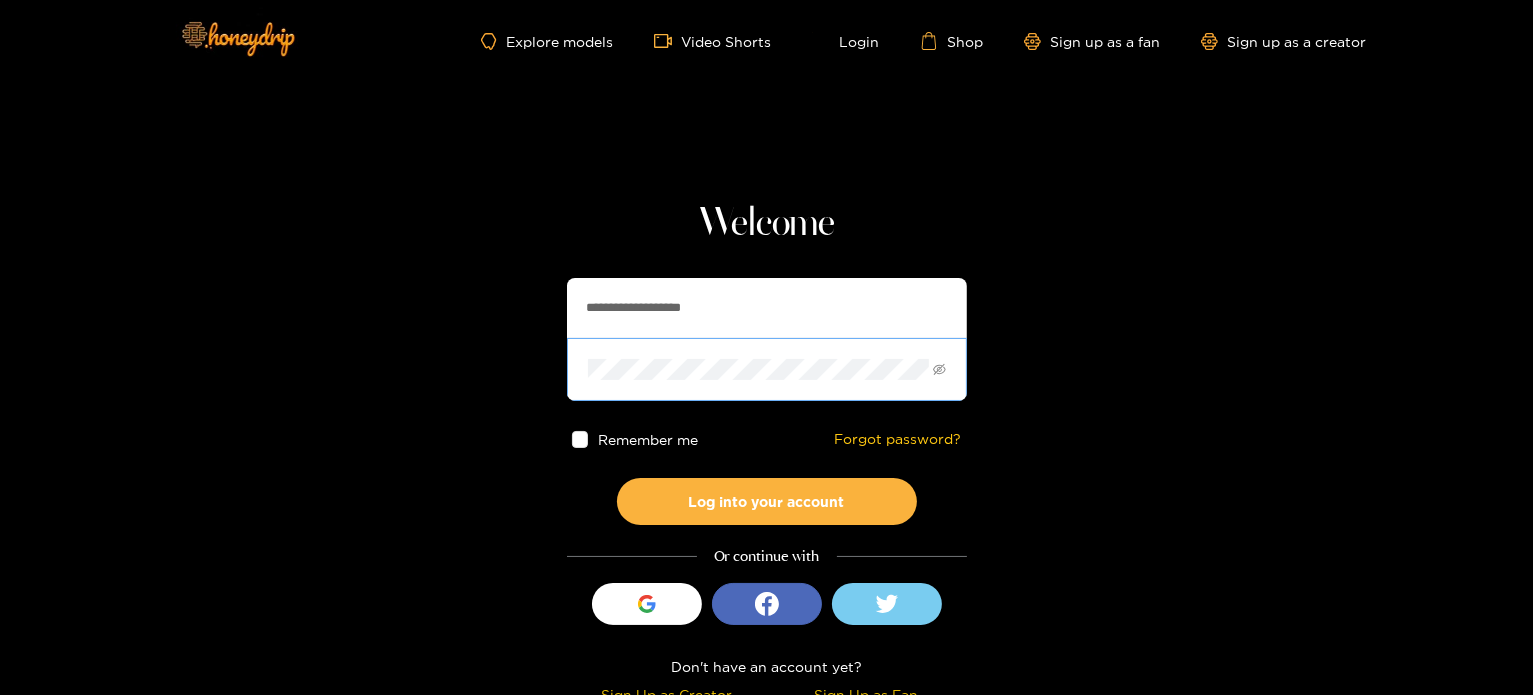 click at bounding box center (767, 369) 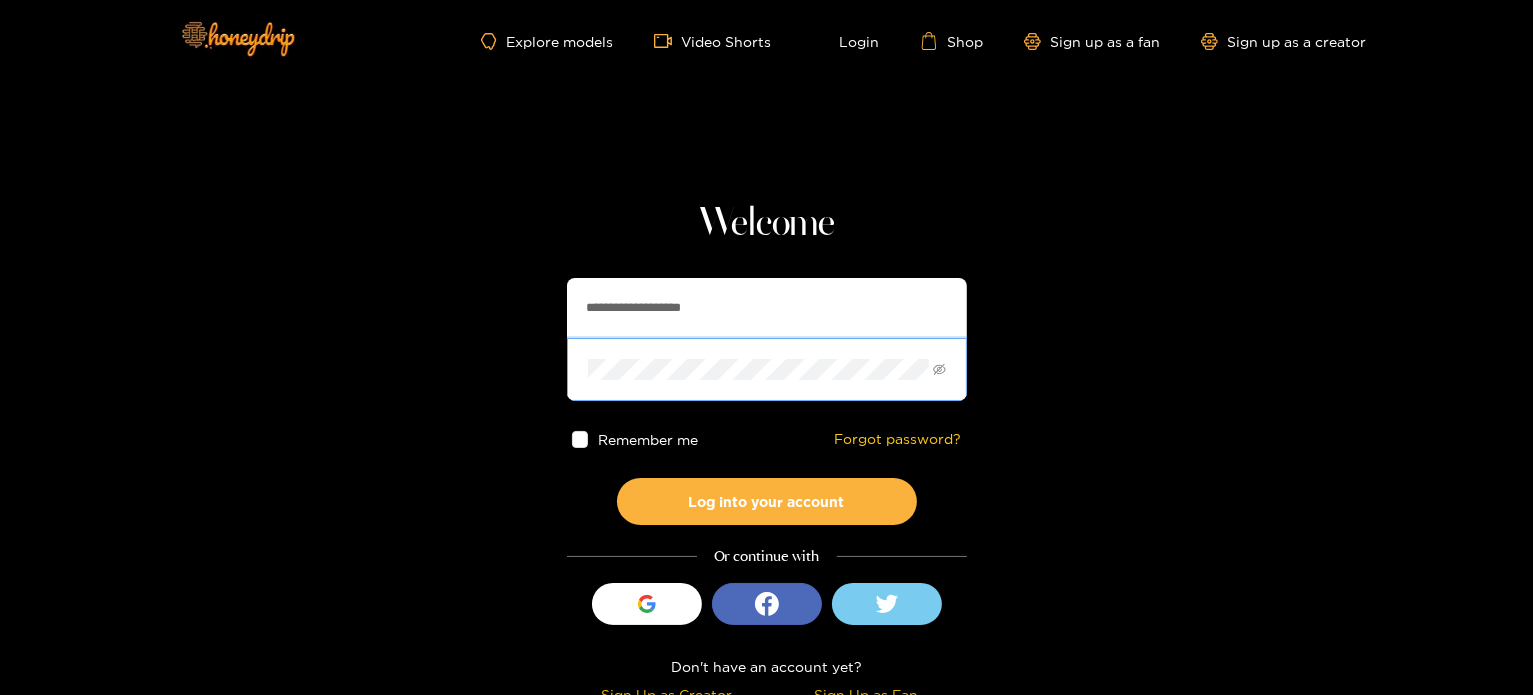 click on "Log into your account" at bounding box center (767, 501) 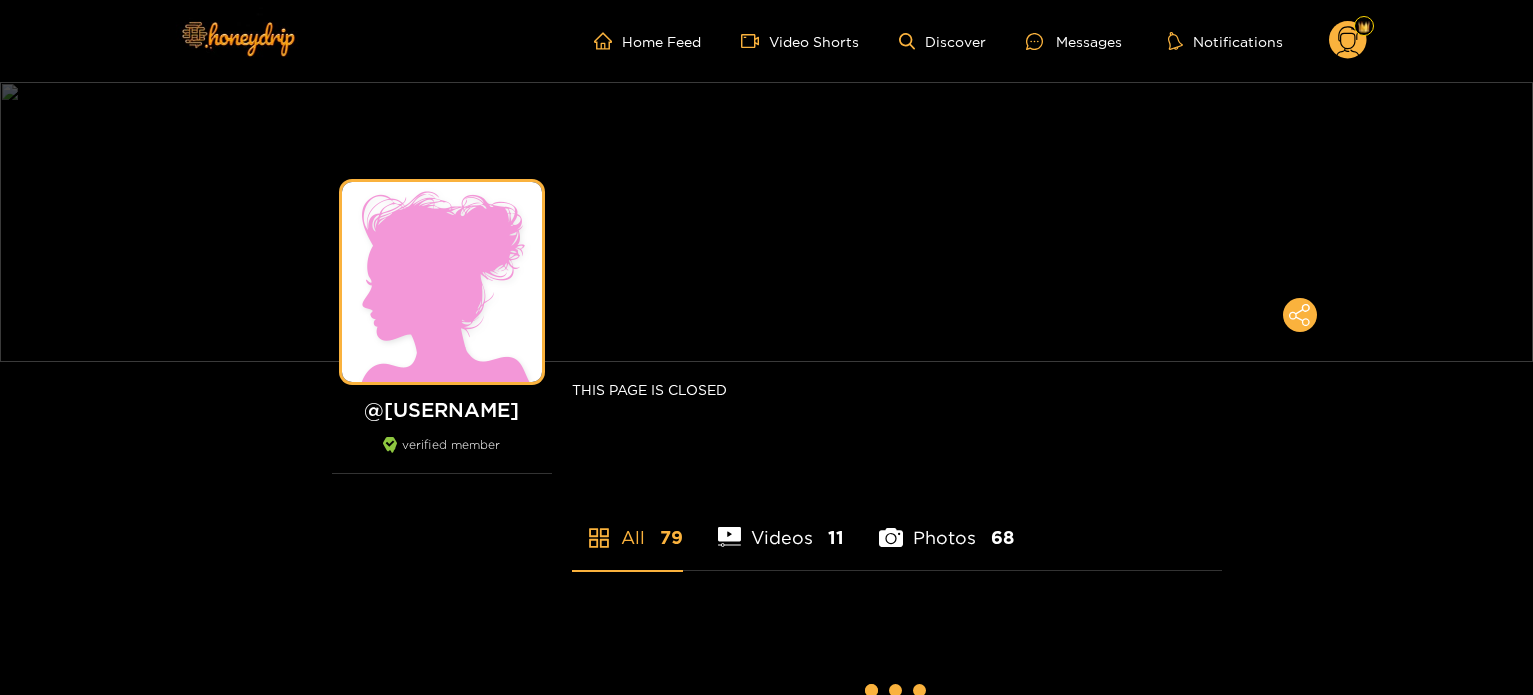 scroll, scrollTop: 0, scrollLeft: 0, axis: both 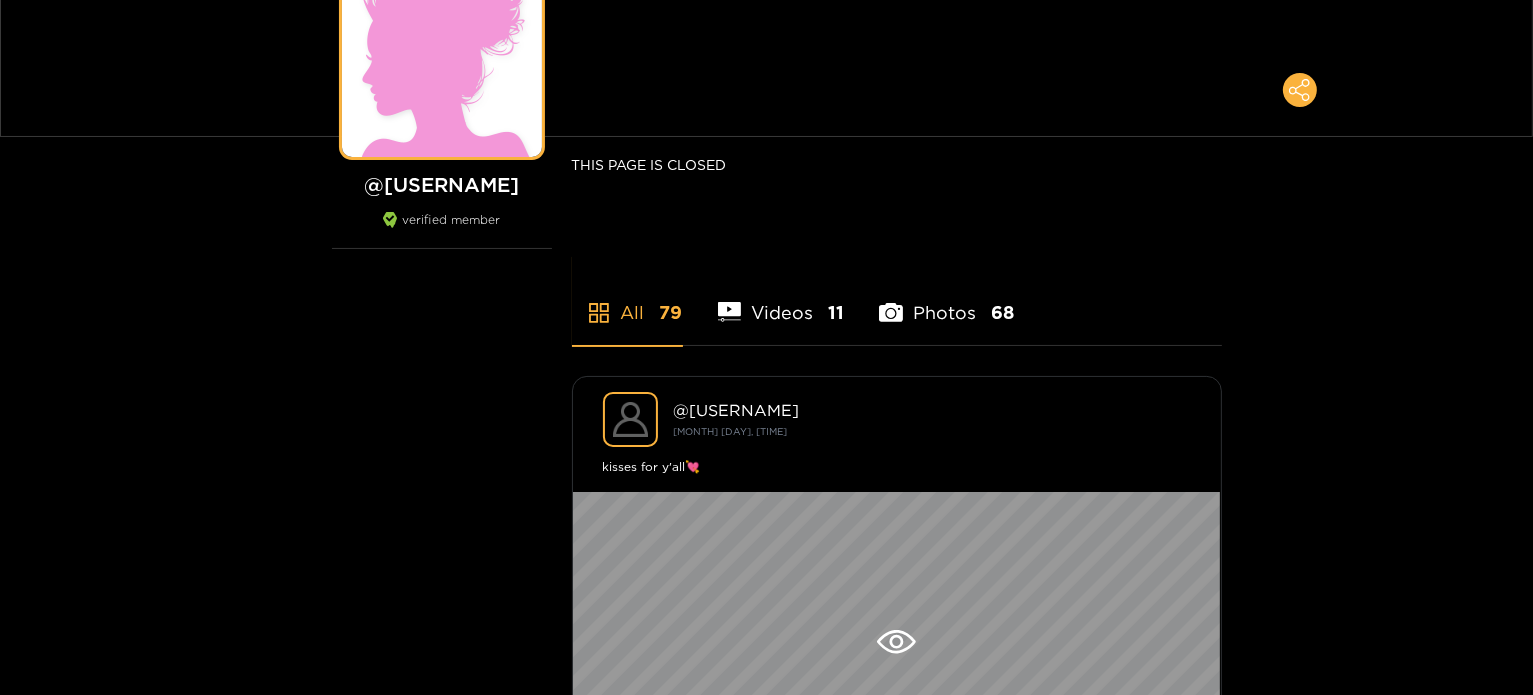 click on "Videos 11" at bounding box center (781, 300) 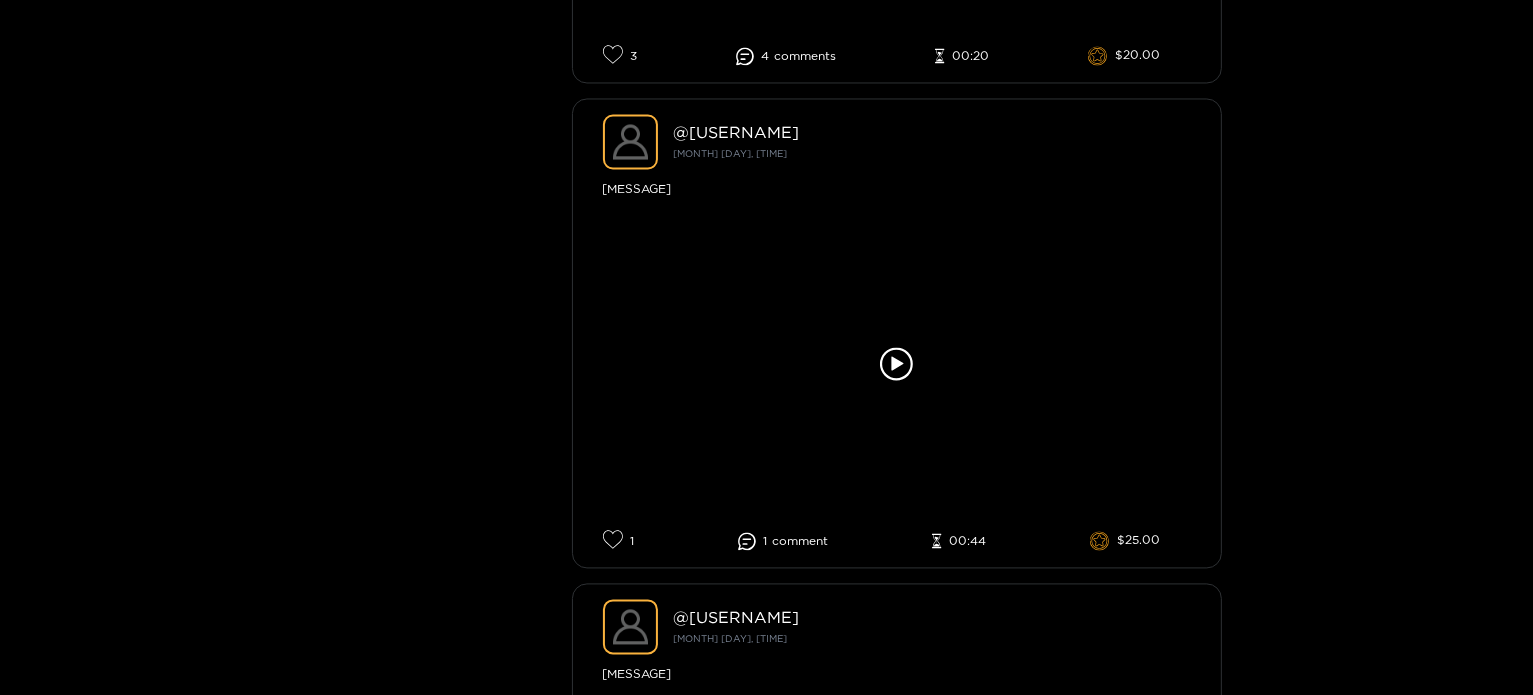 scroll, scrollTop: 3853, scrollLeft: 0, axis: vertical 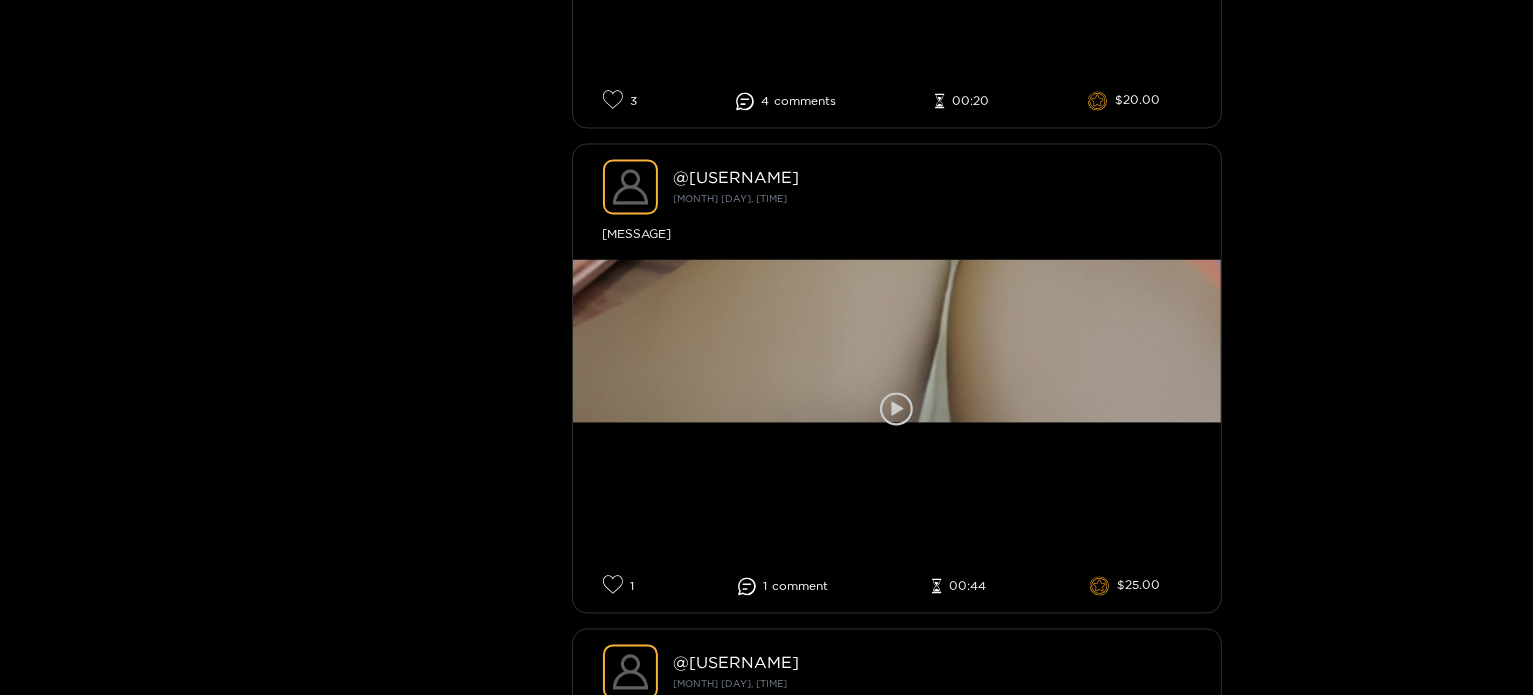 click 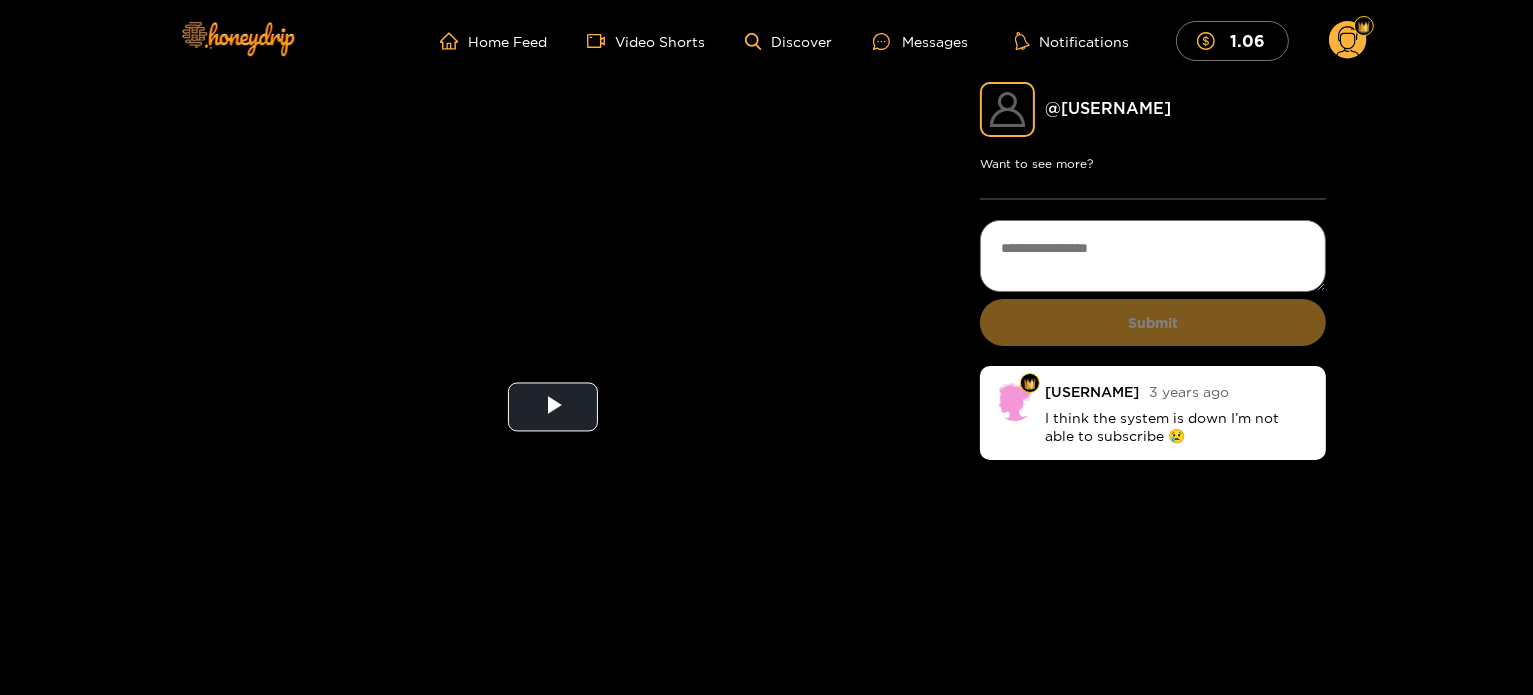 scroll, scrollTop: 0, scrollLeft: 0, axis: both 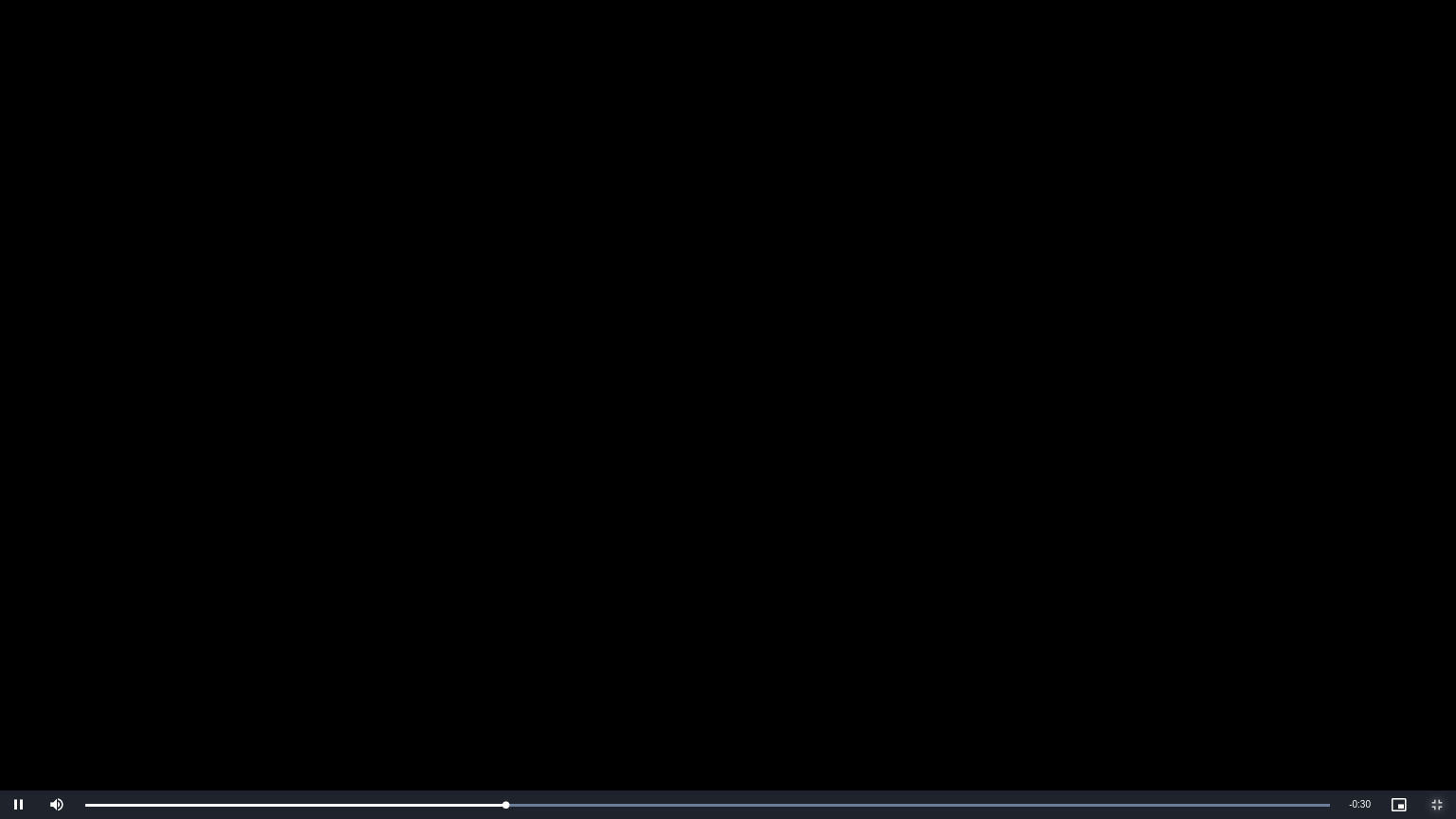 click at bounding box center [1437, 805] 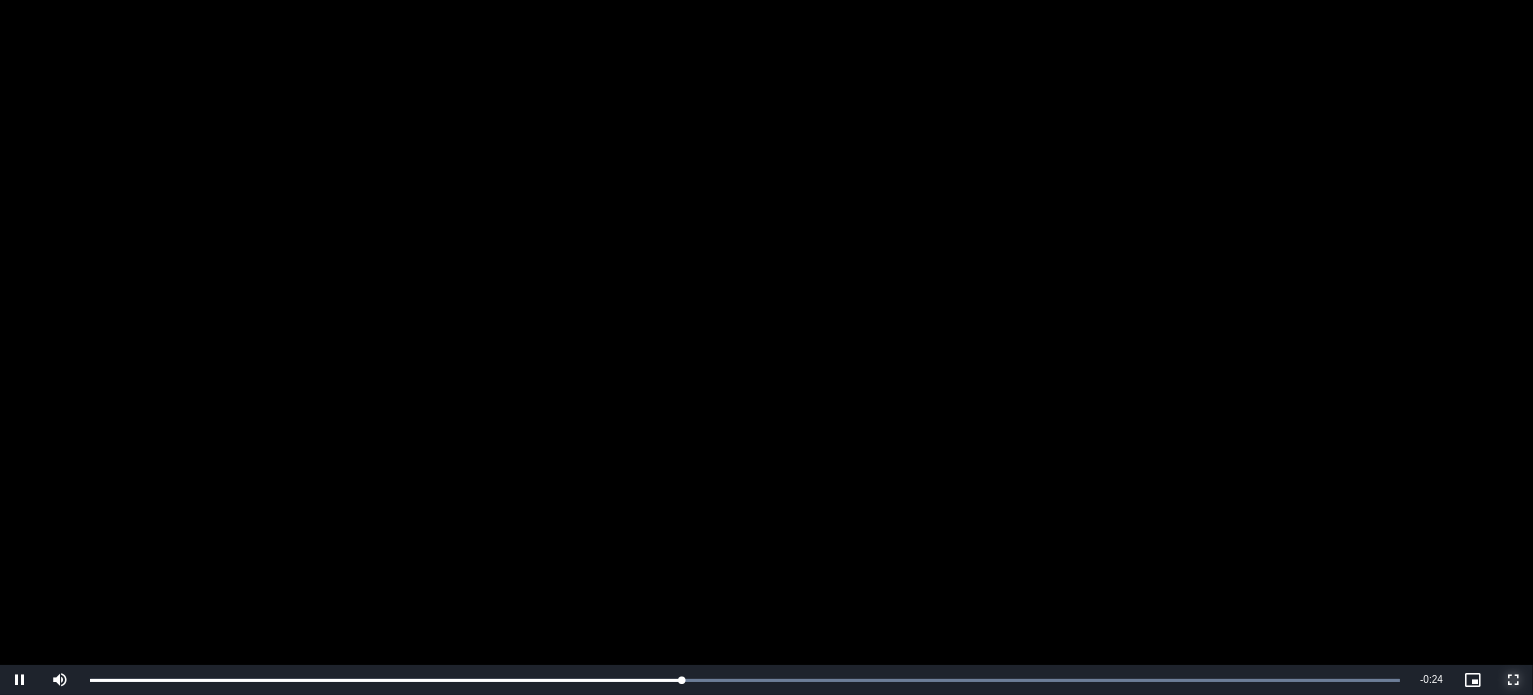 scroll, scrollTop: 160, scrollLeft: 0, axis: vertical 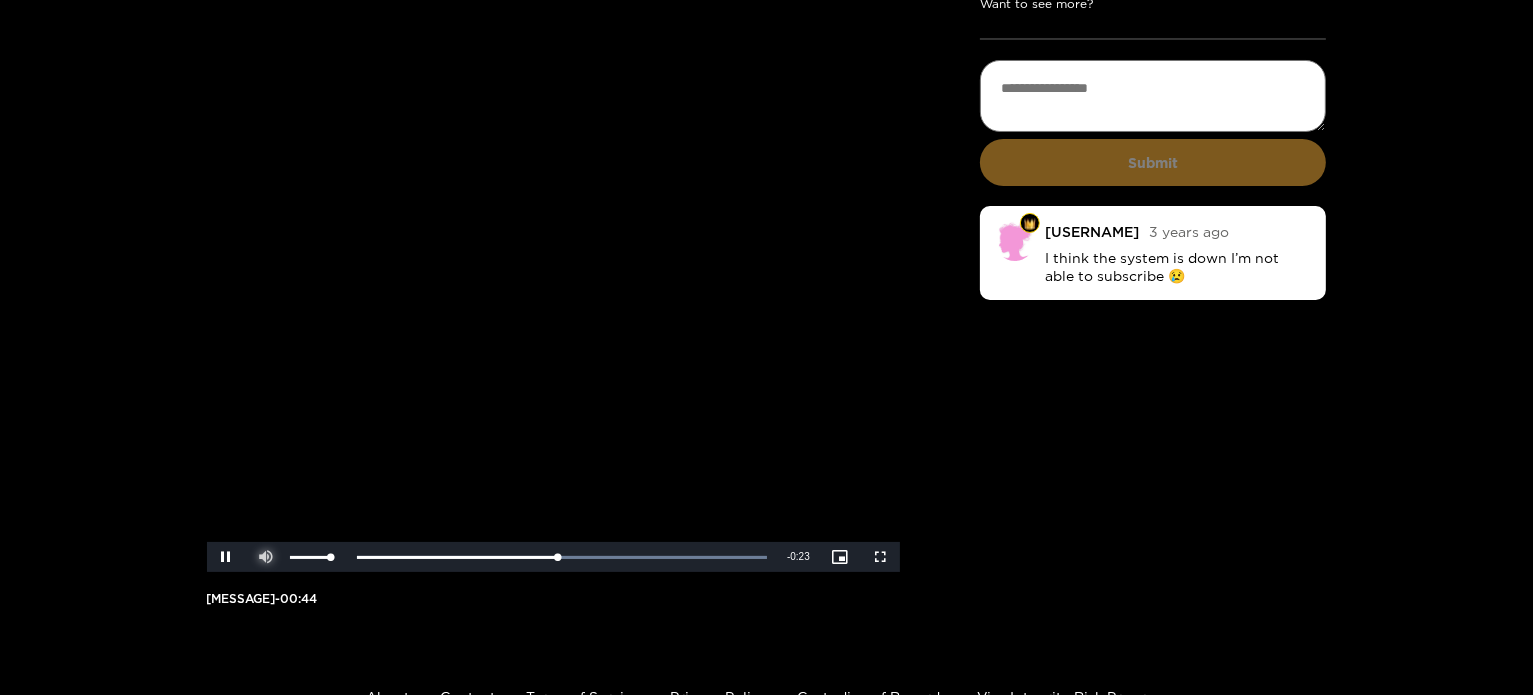 click at bounding box center [267, 557] 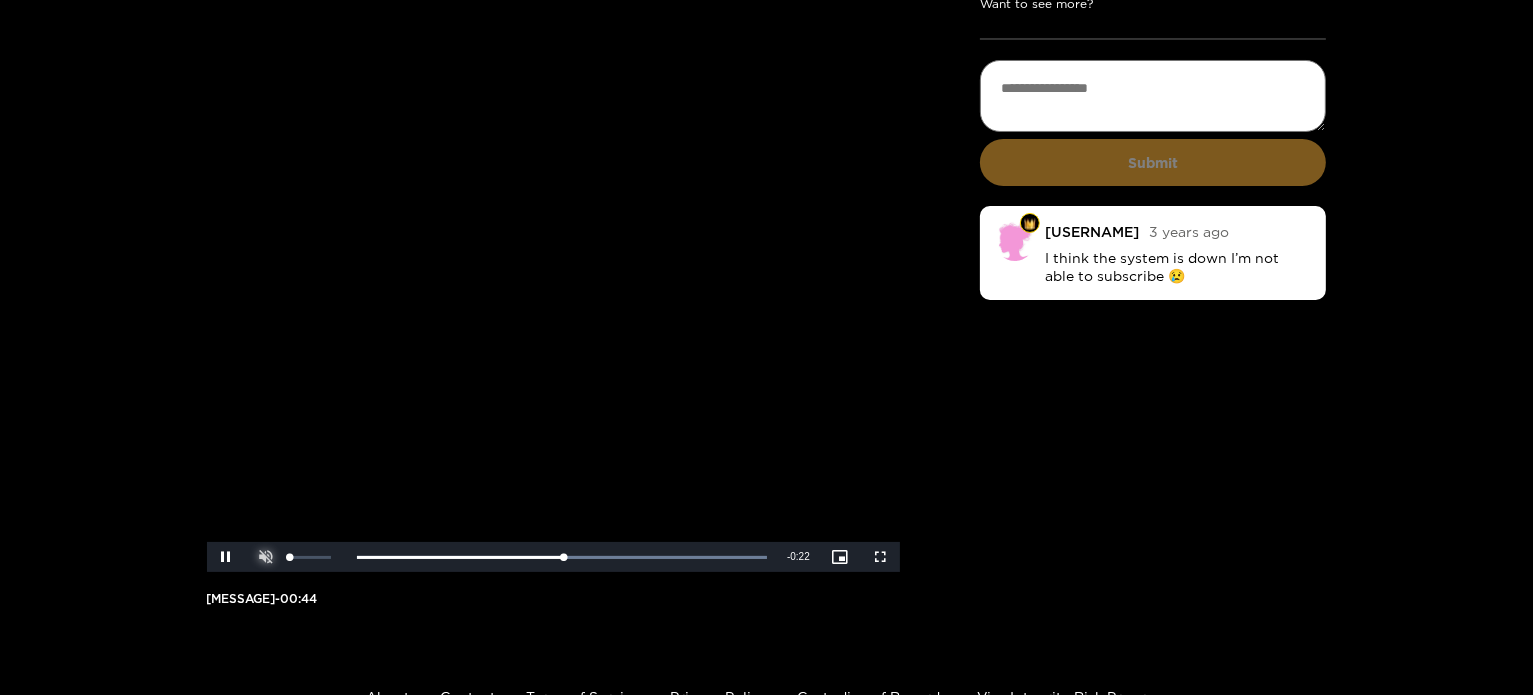 click at bounding box center [267, 557] 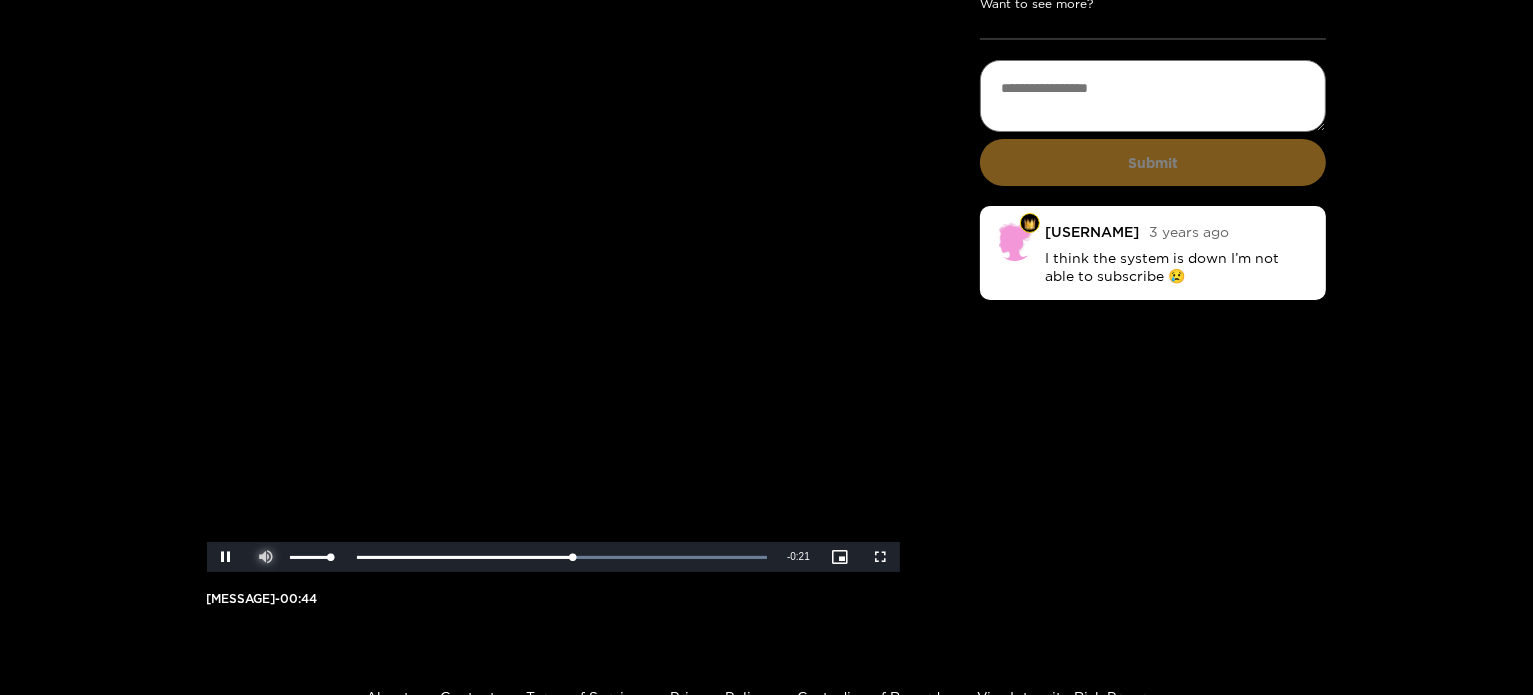 type 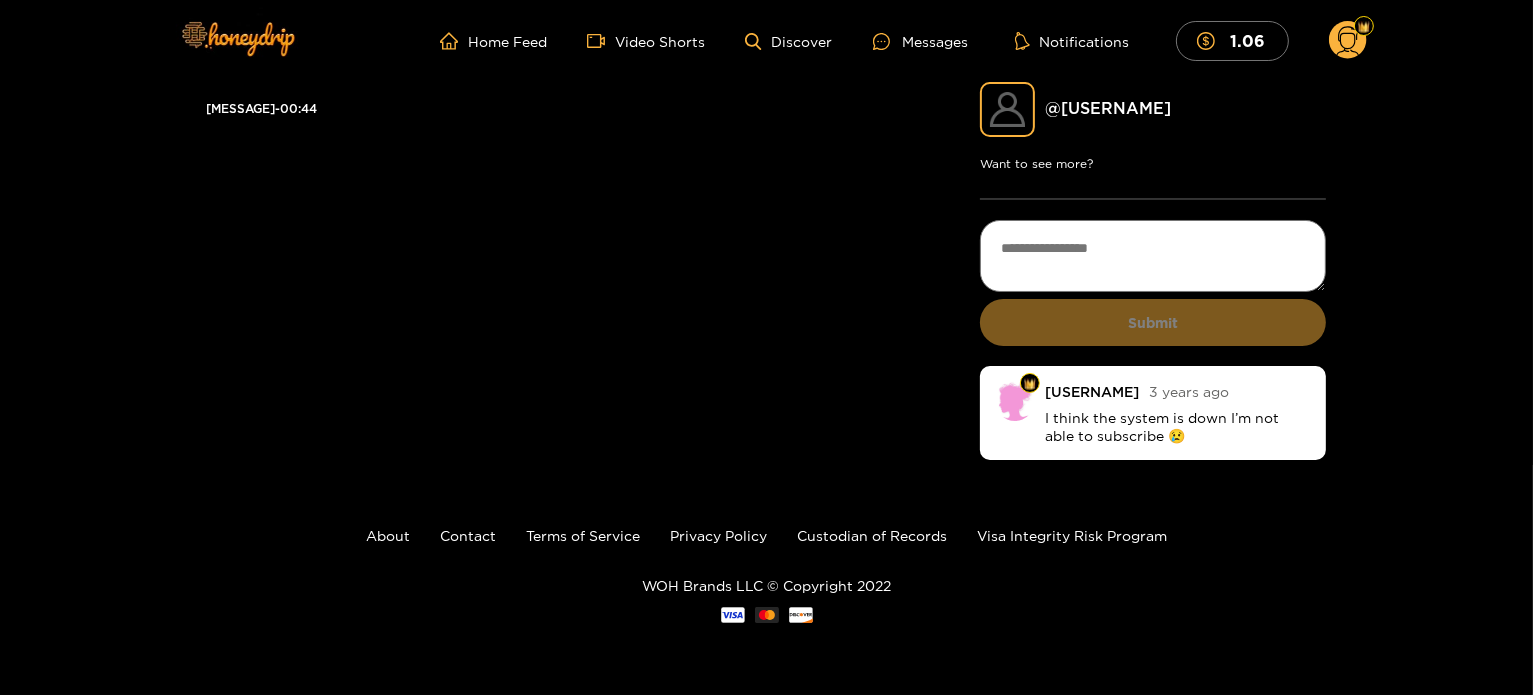 scroll, scrollTop: 0, scrollLeft: 0, axis: both 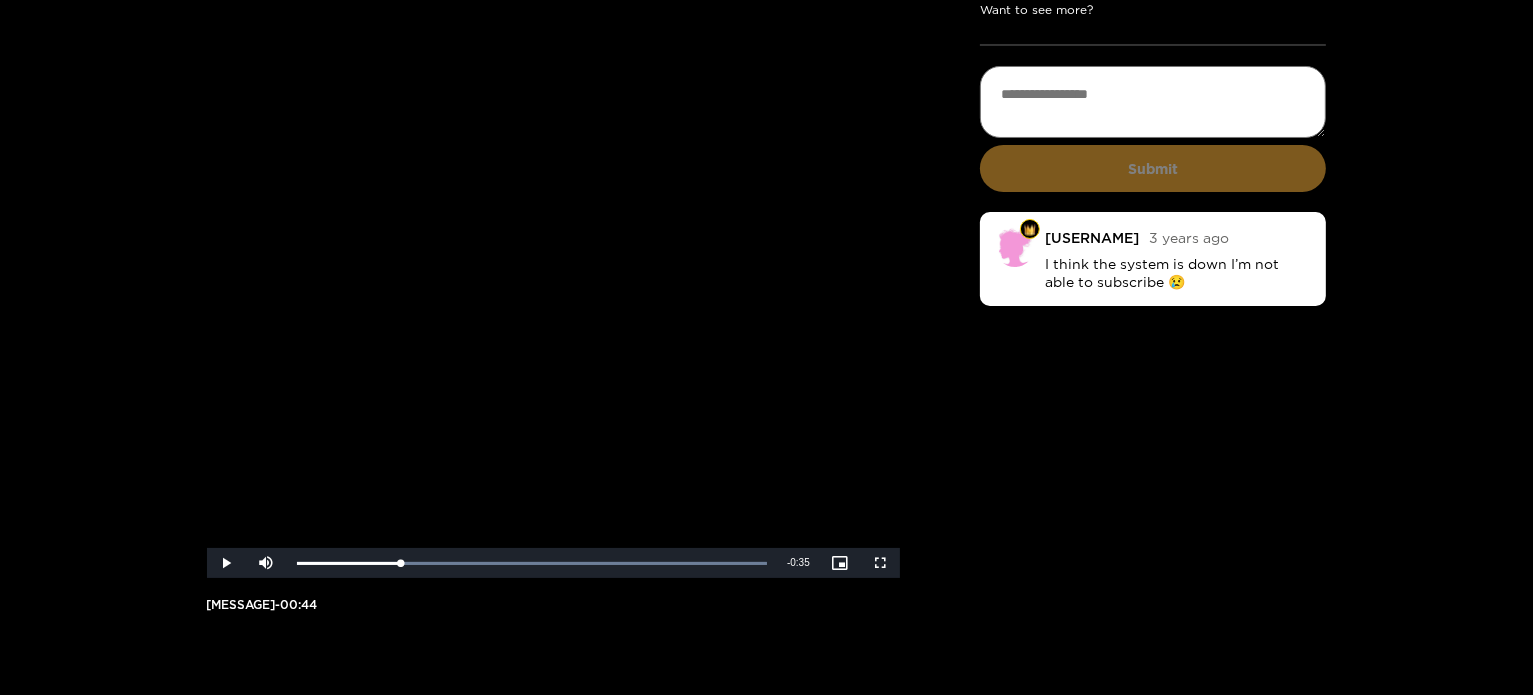 type 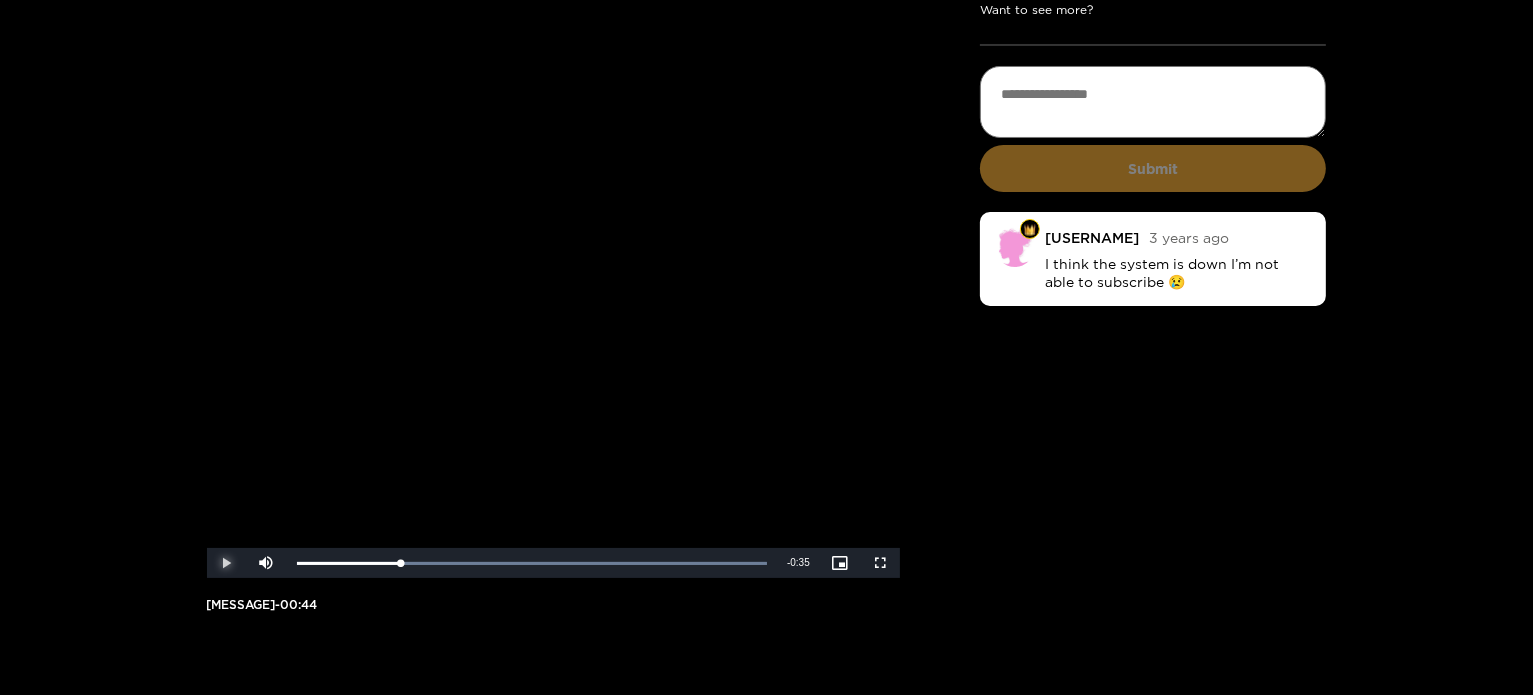 click at bounding box center [227, 563] 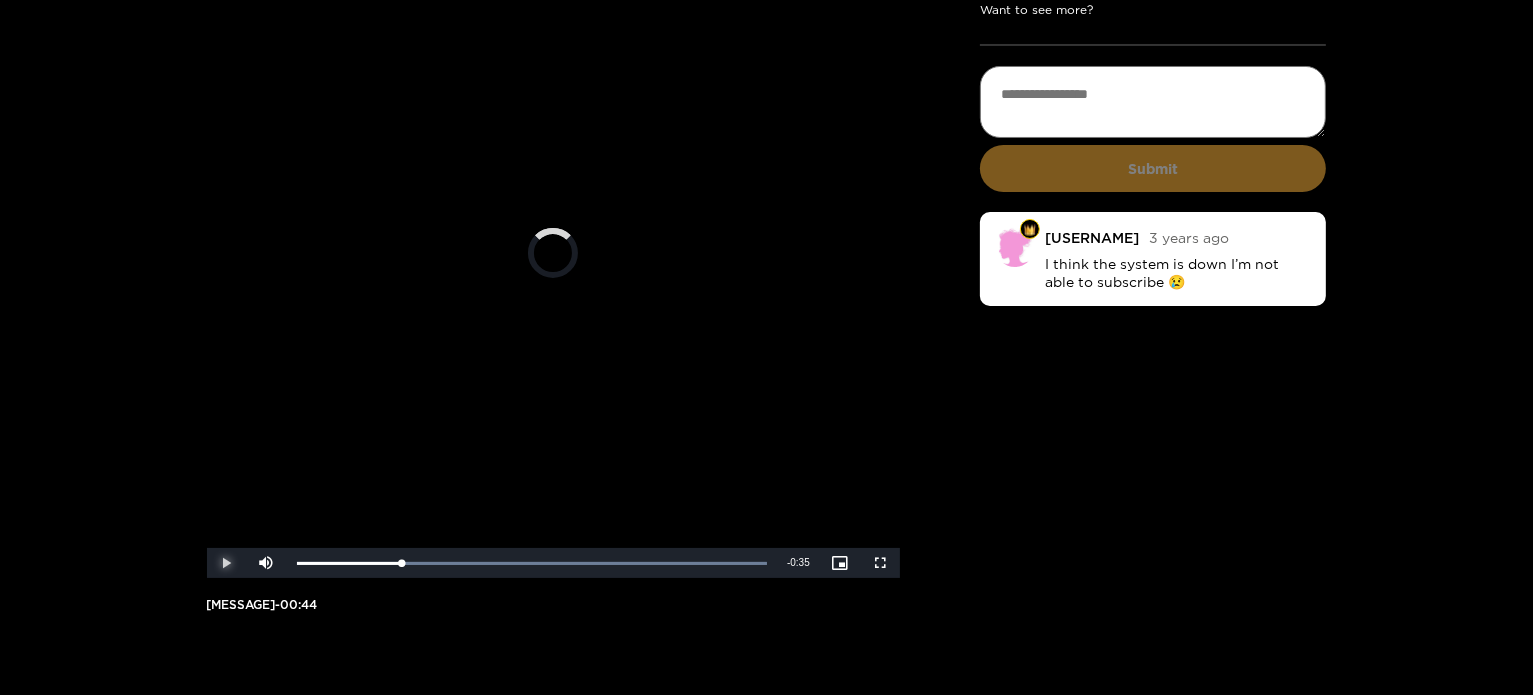 drag, startPoint x: 372, startPoint y: 555, endPoint x: 228, endPoint y: 555, distance: 144 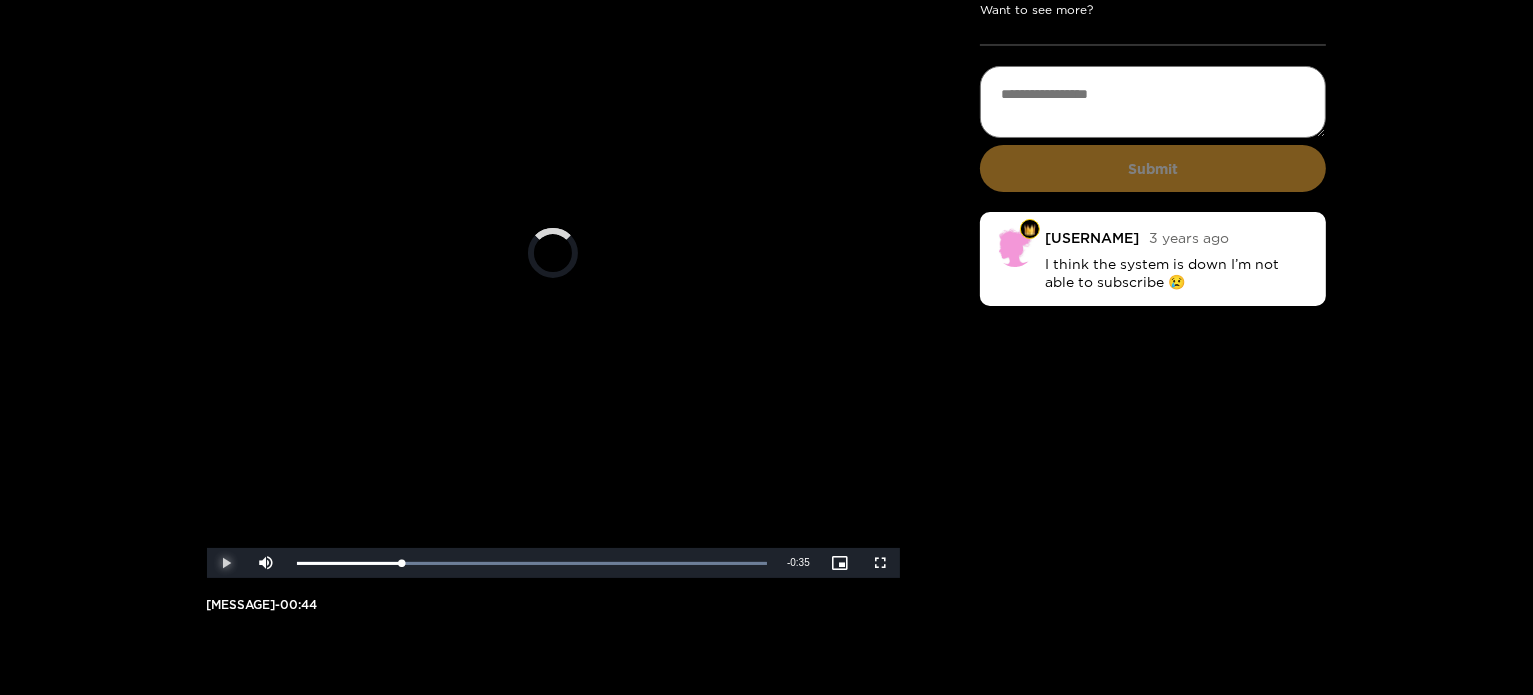 click on "[MESSAGE]" at bounding box center (553, 563) 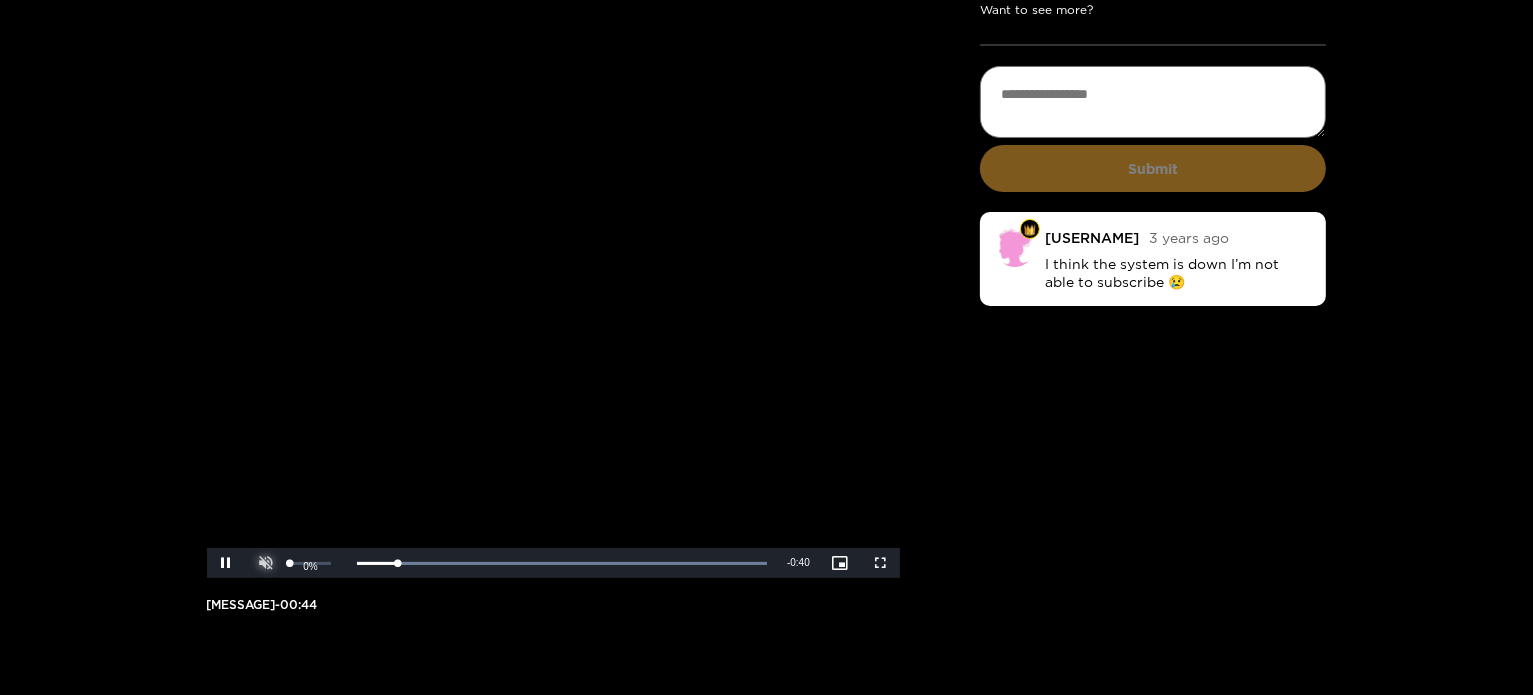 click at bounding box center (267, 563) 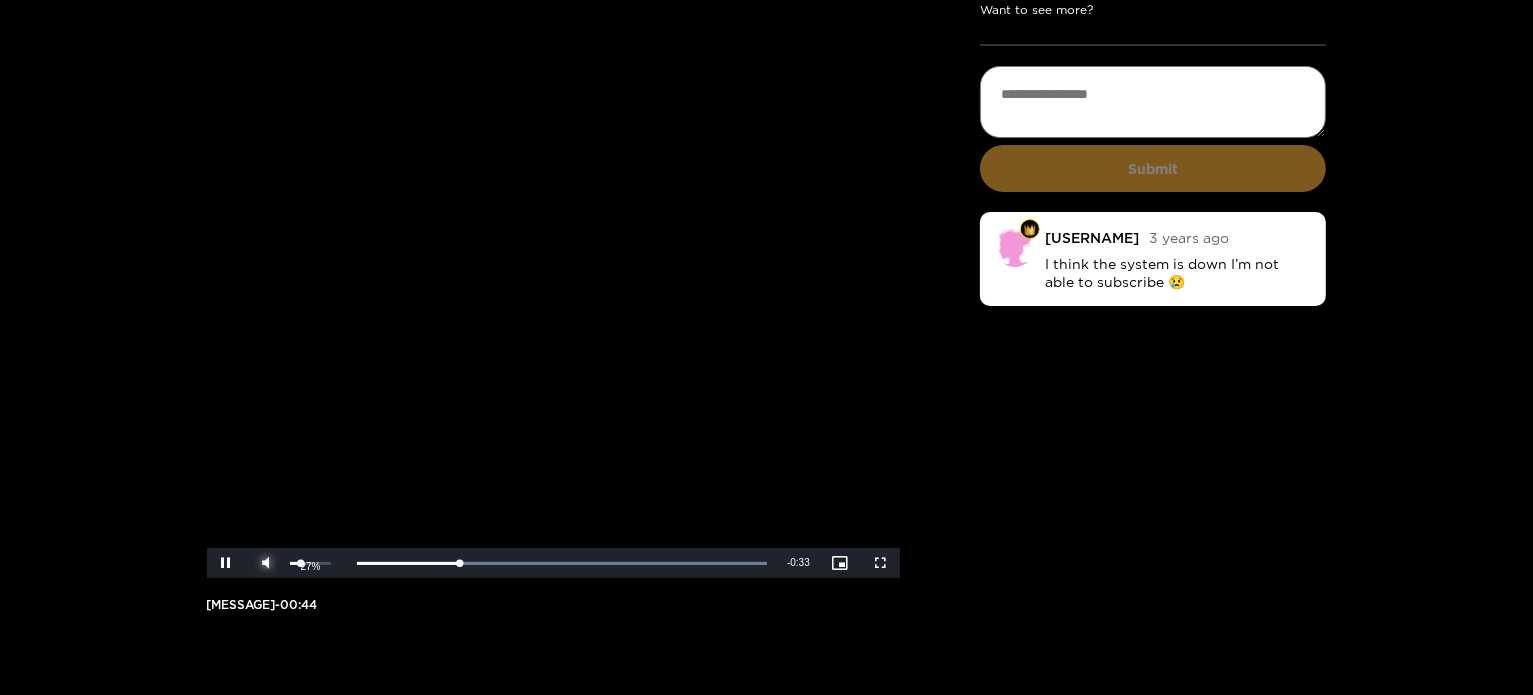drag, startPoint x: 326, startPoint y: 564, endPoint x: 300, endPoint y: 562, distance: 26.076809 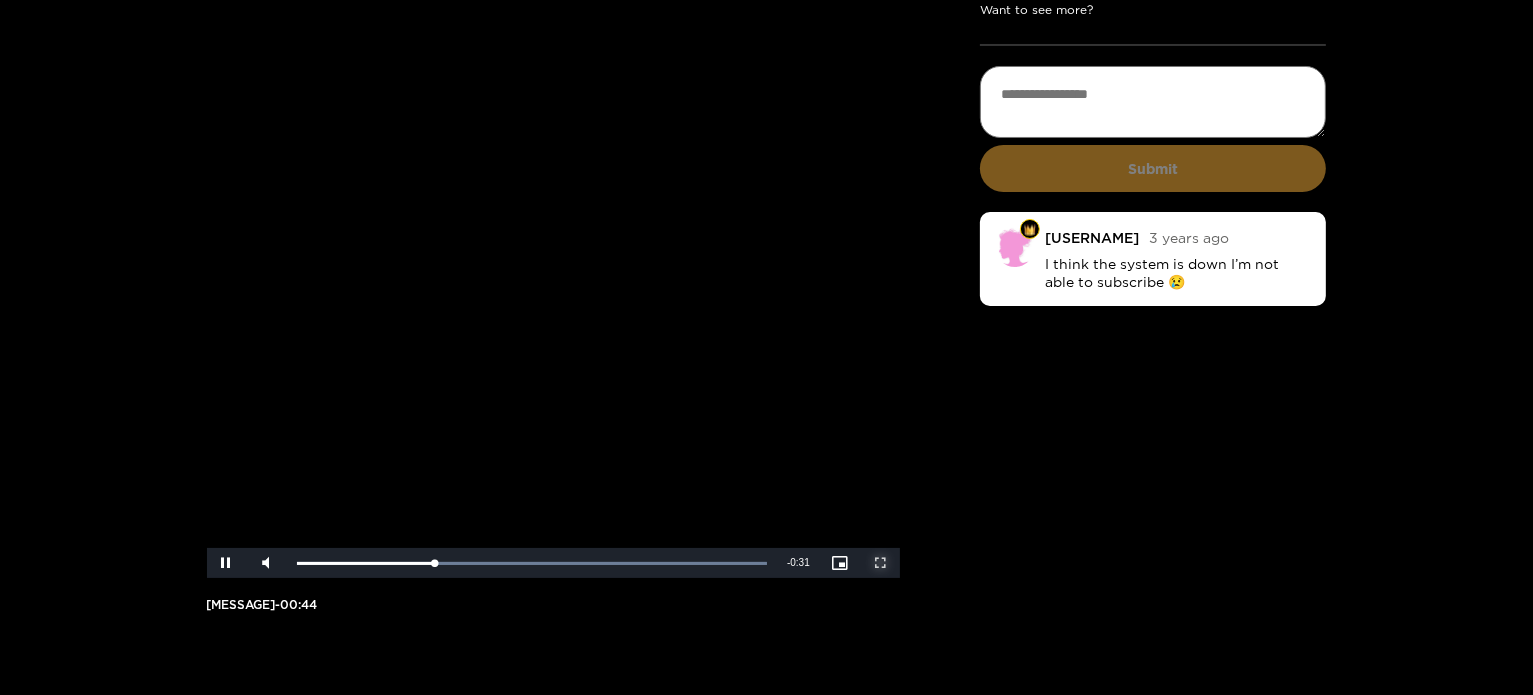click at bounding box center [880, 563] 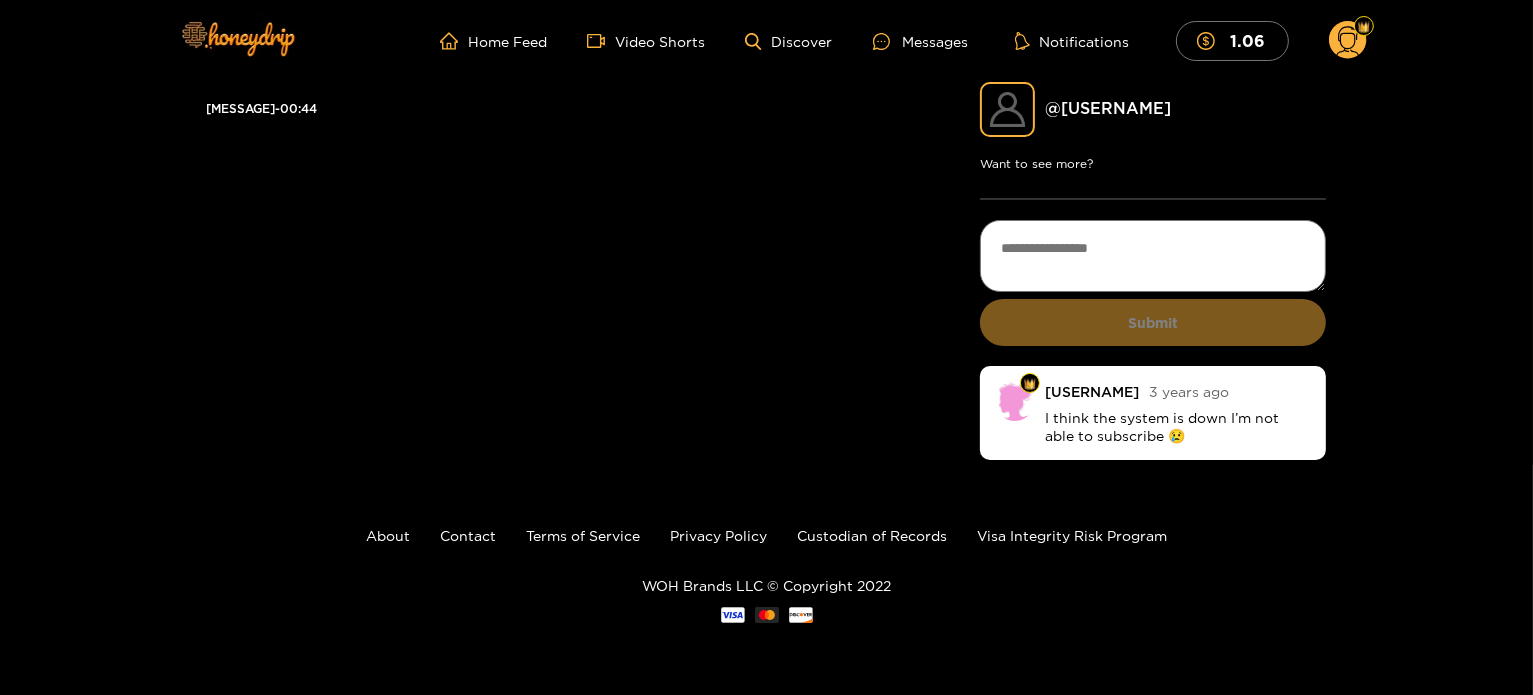 scroll, scrollTop: 0, scrollLeft: 0, axis: both 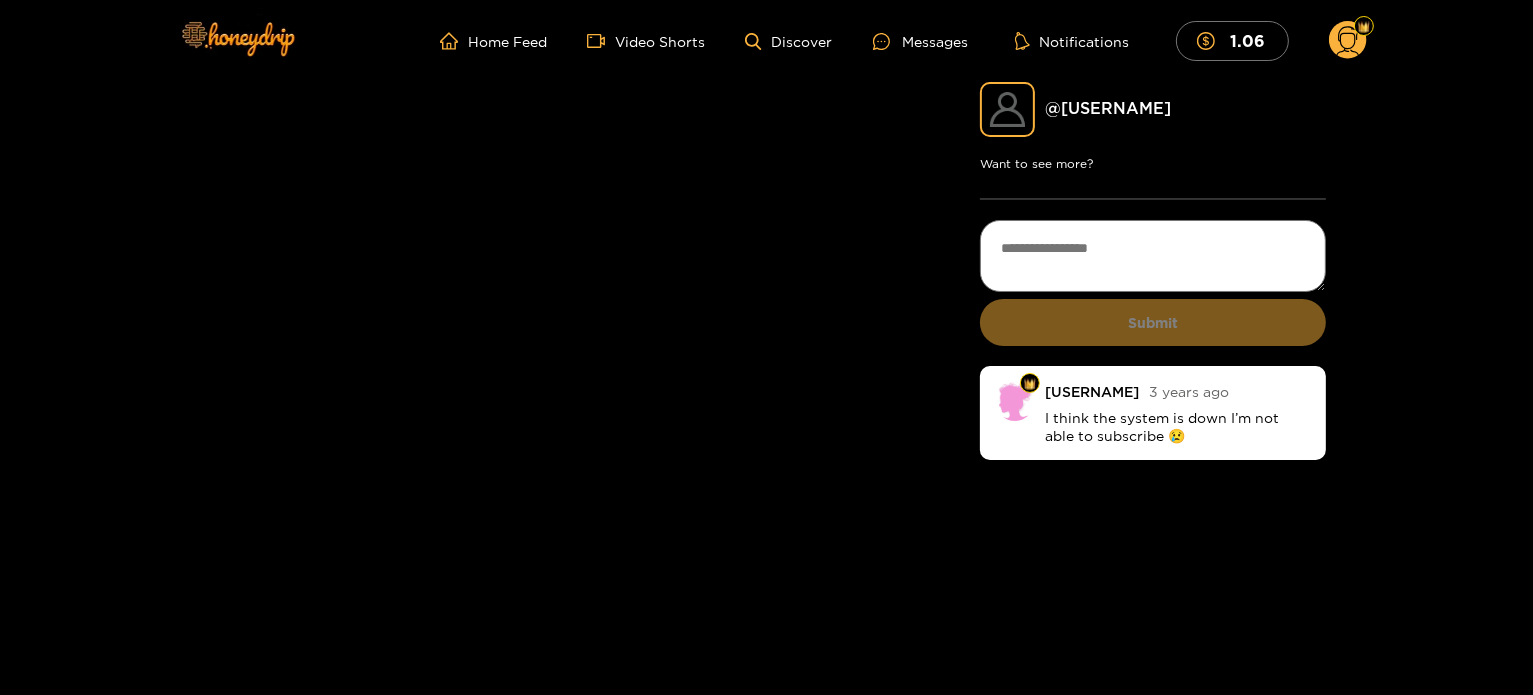 click at bounding box center (553, 407) 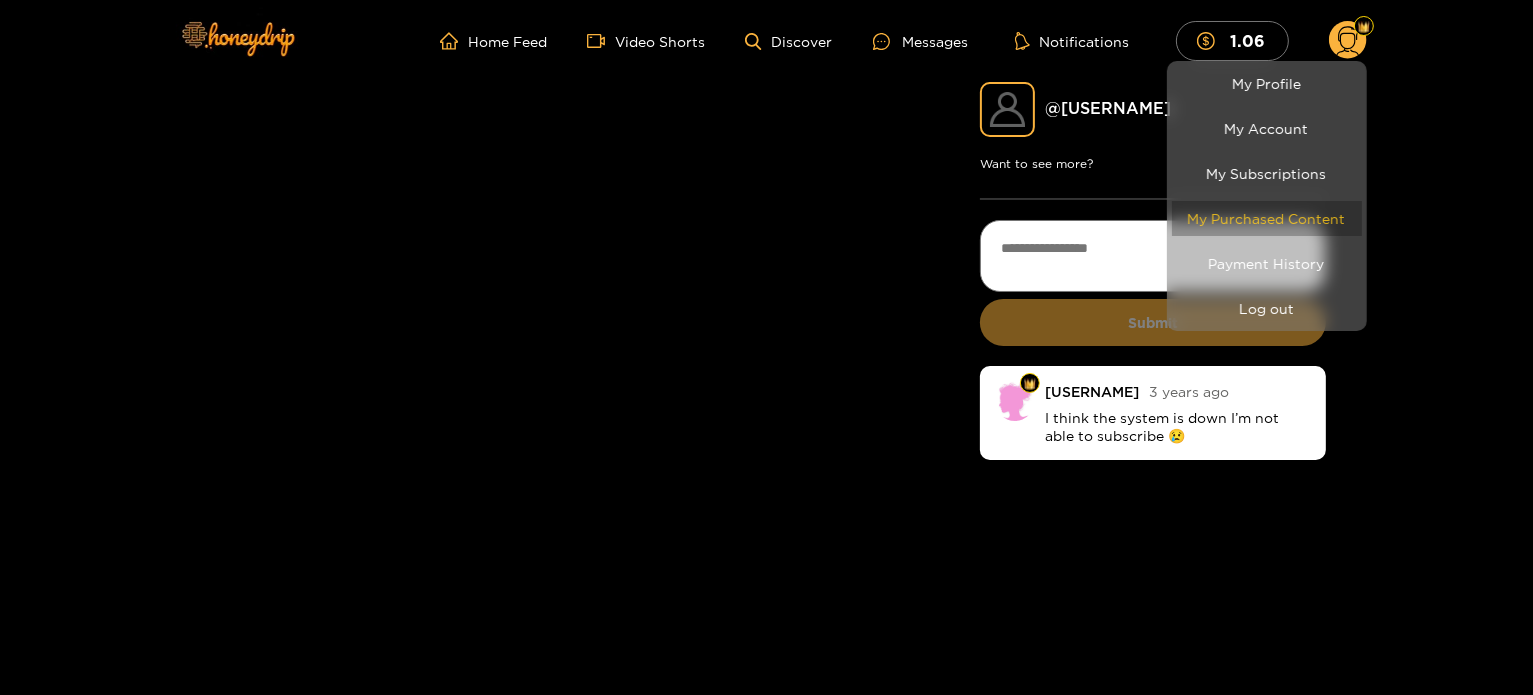 click on "My Purchased Content" at bounding box center [1267, 218] 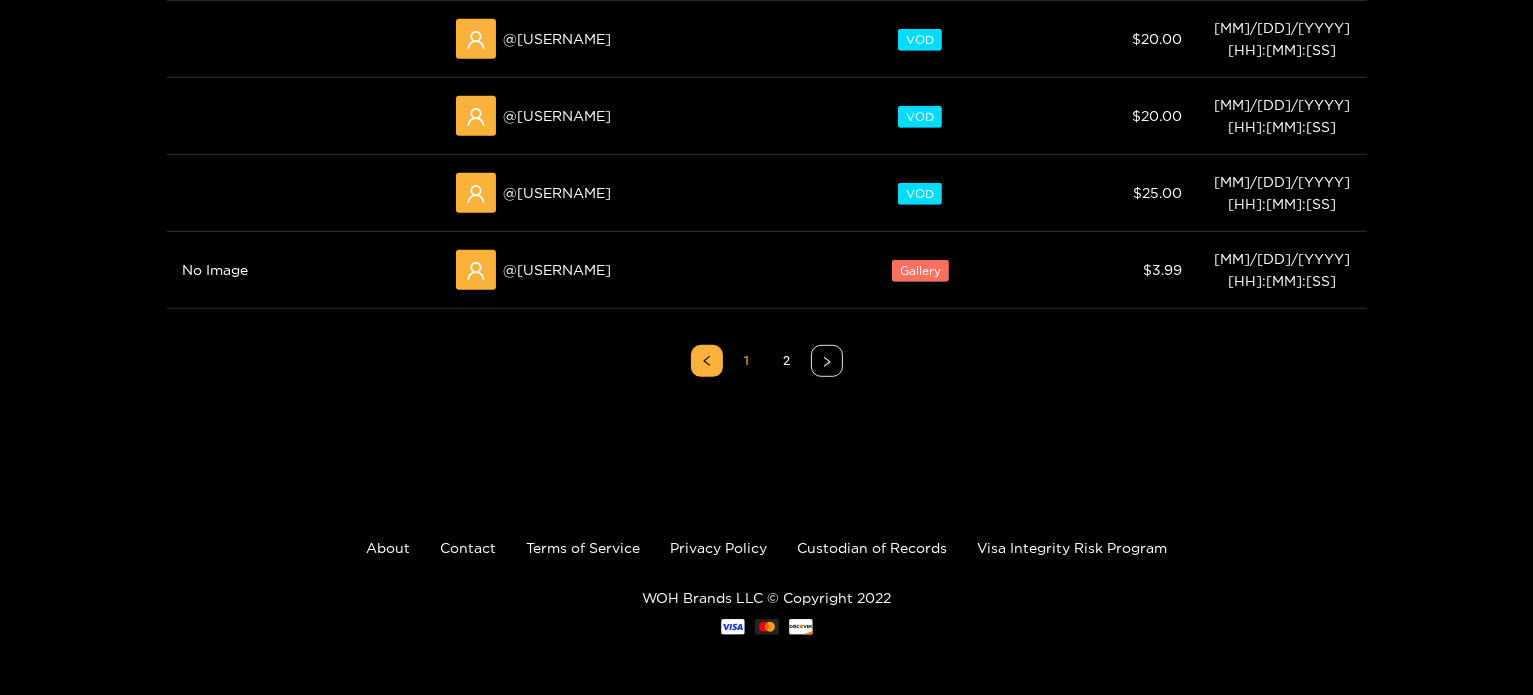 scroll, scrollTop: 1260, scrollLeft: 0, axis: vertical 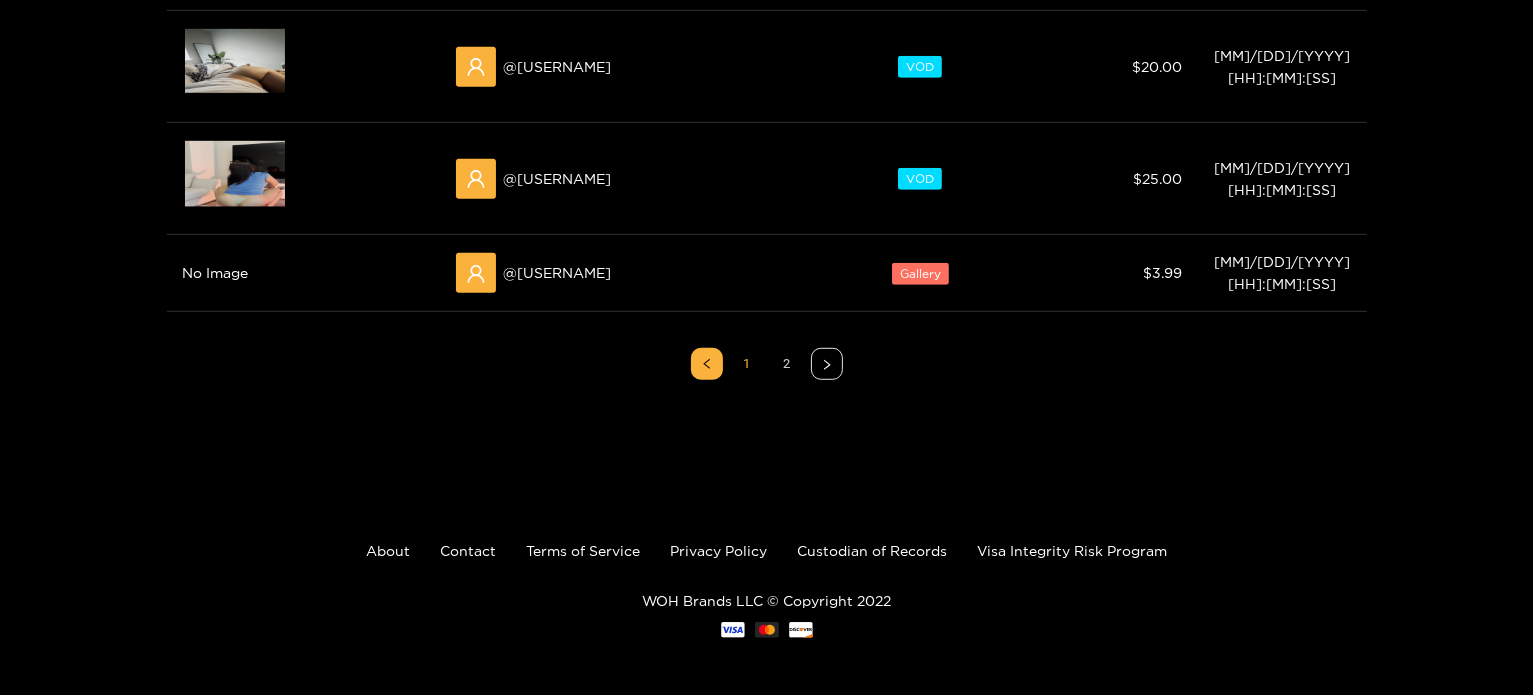 click on "2" at bounding box center [787, 364] 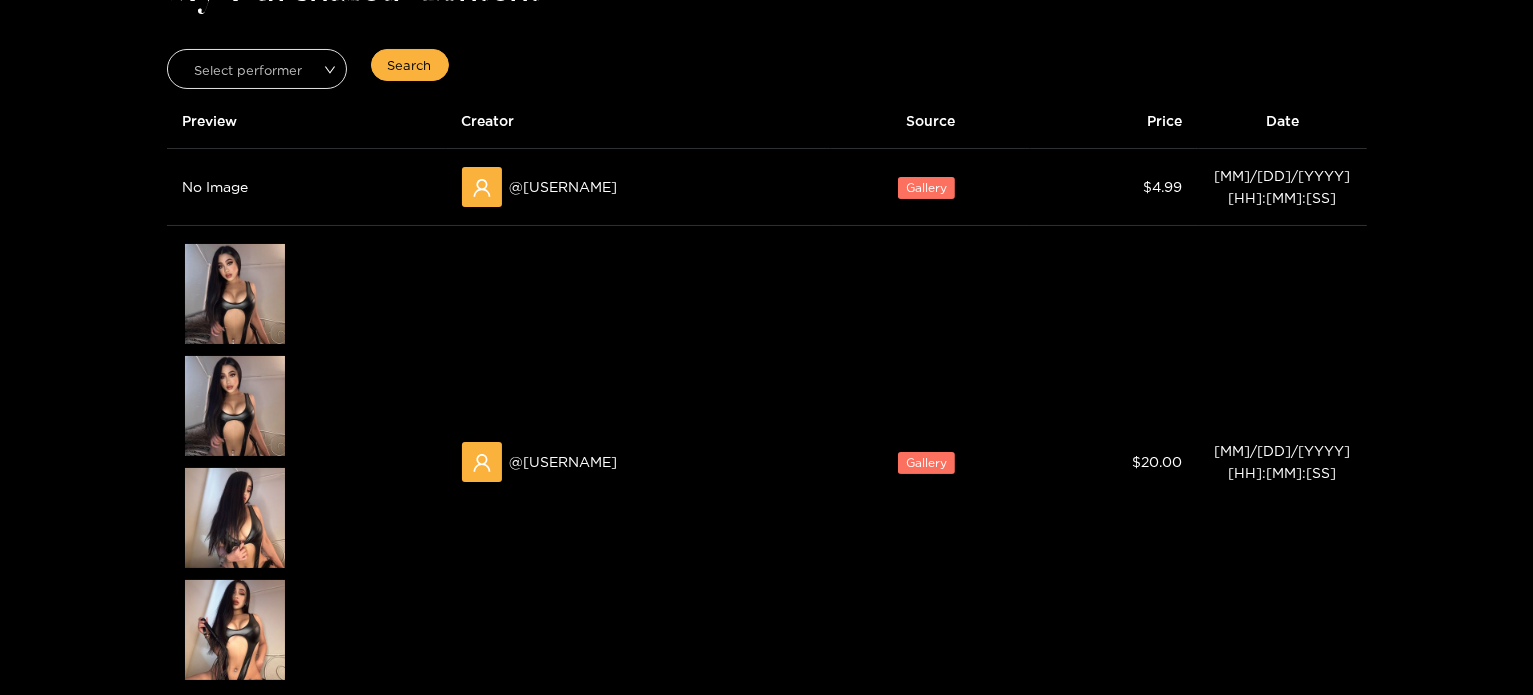 scroll, scrollTop: 123, scrollLeft: 0, axis: vertical 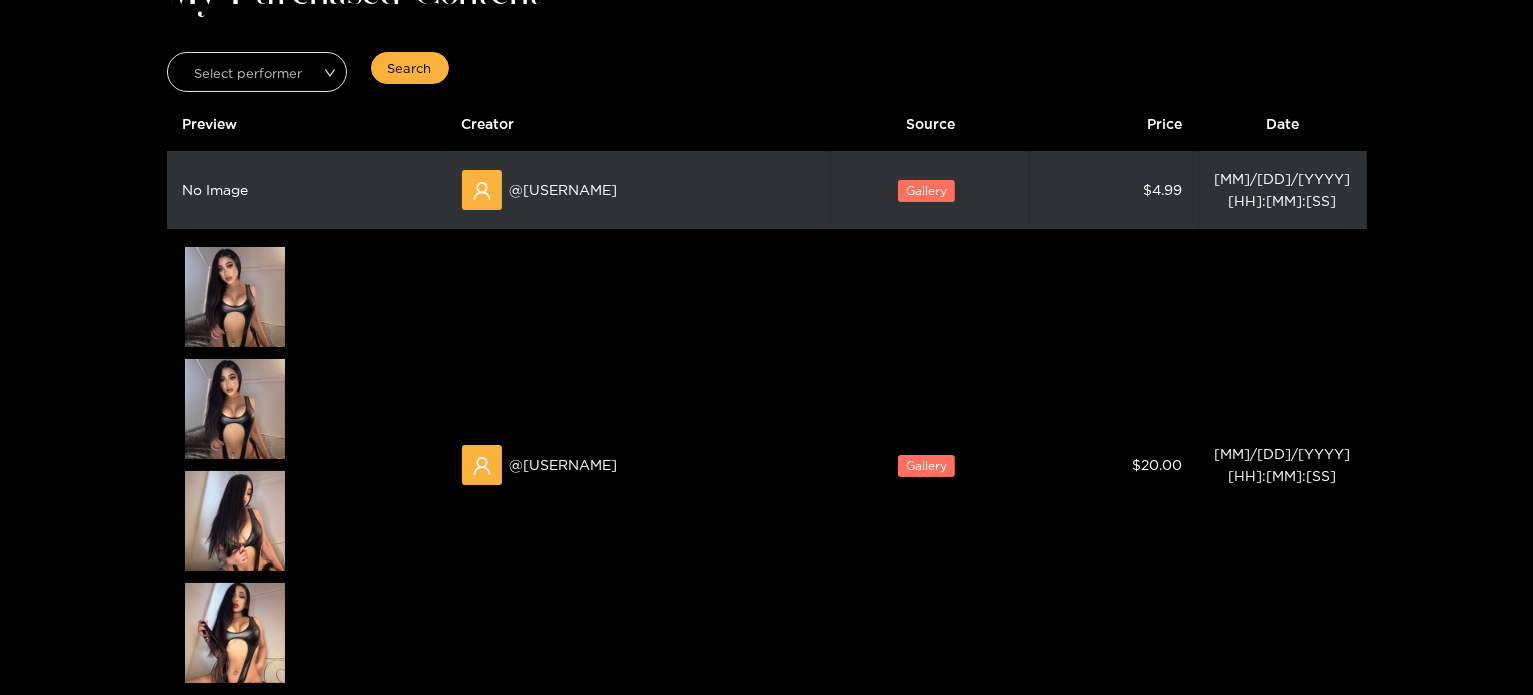 click on "Gallery" at bounding box center (930, 190) 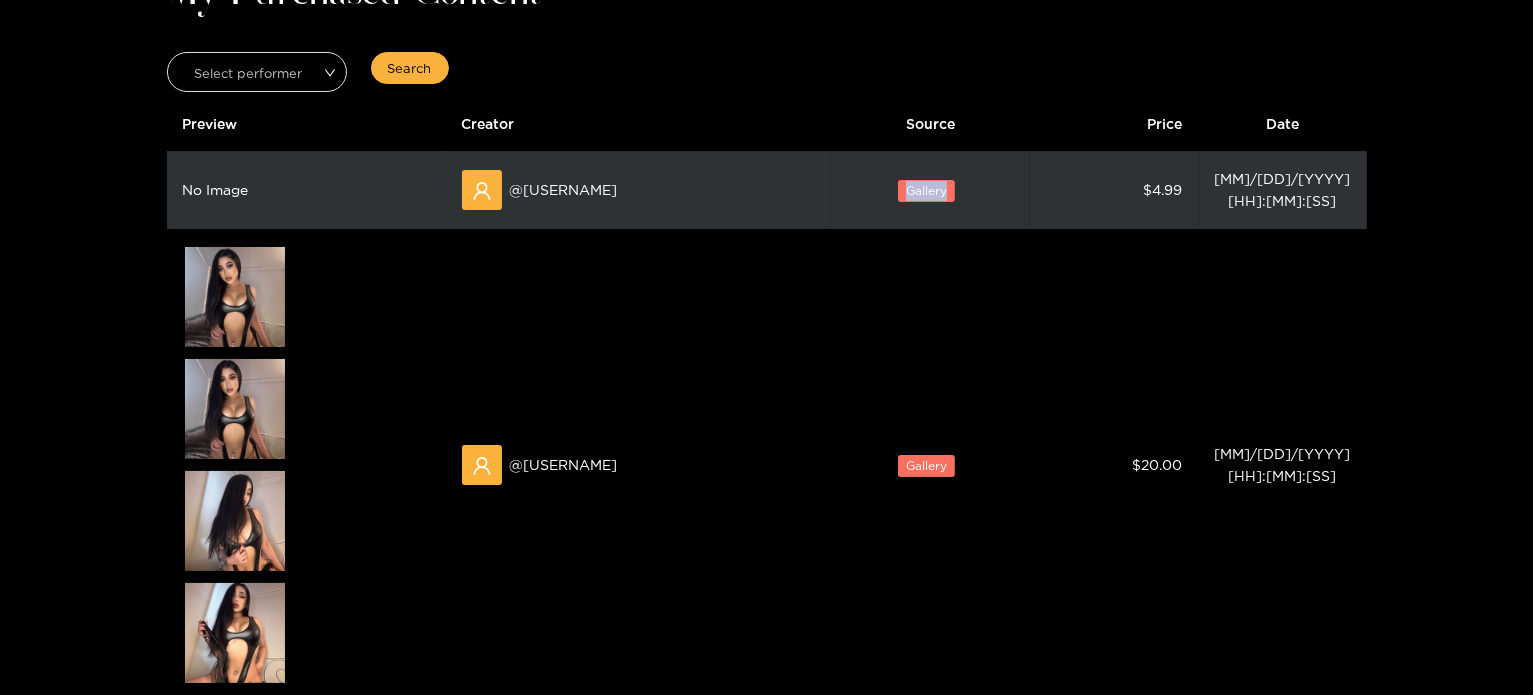 click on "Gallery" at bounding box center (930, 190) 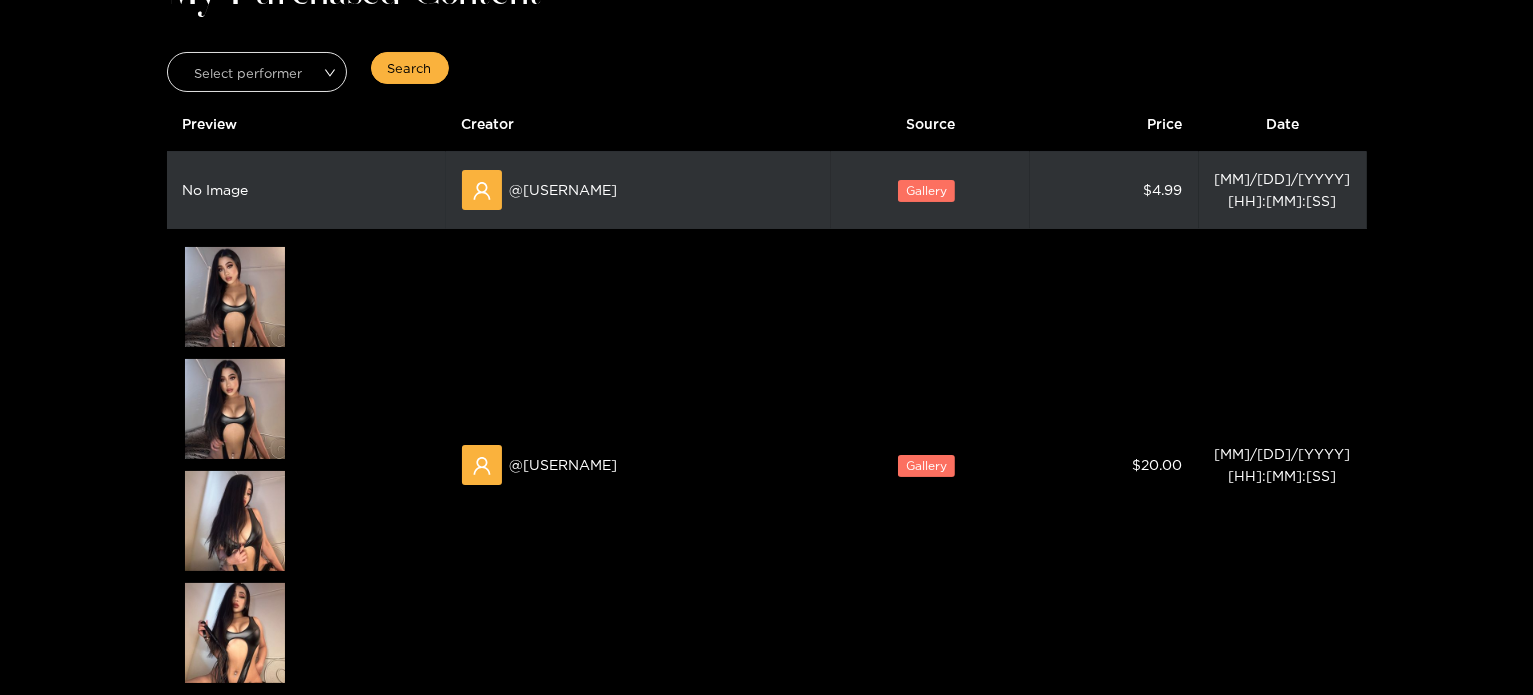 click on "No Image" at bounding box center [306, 190] 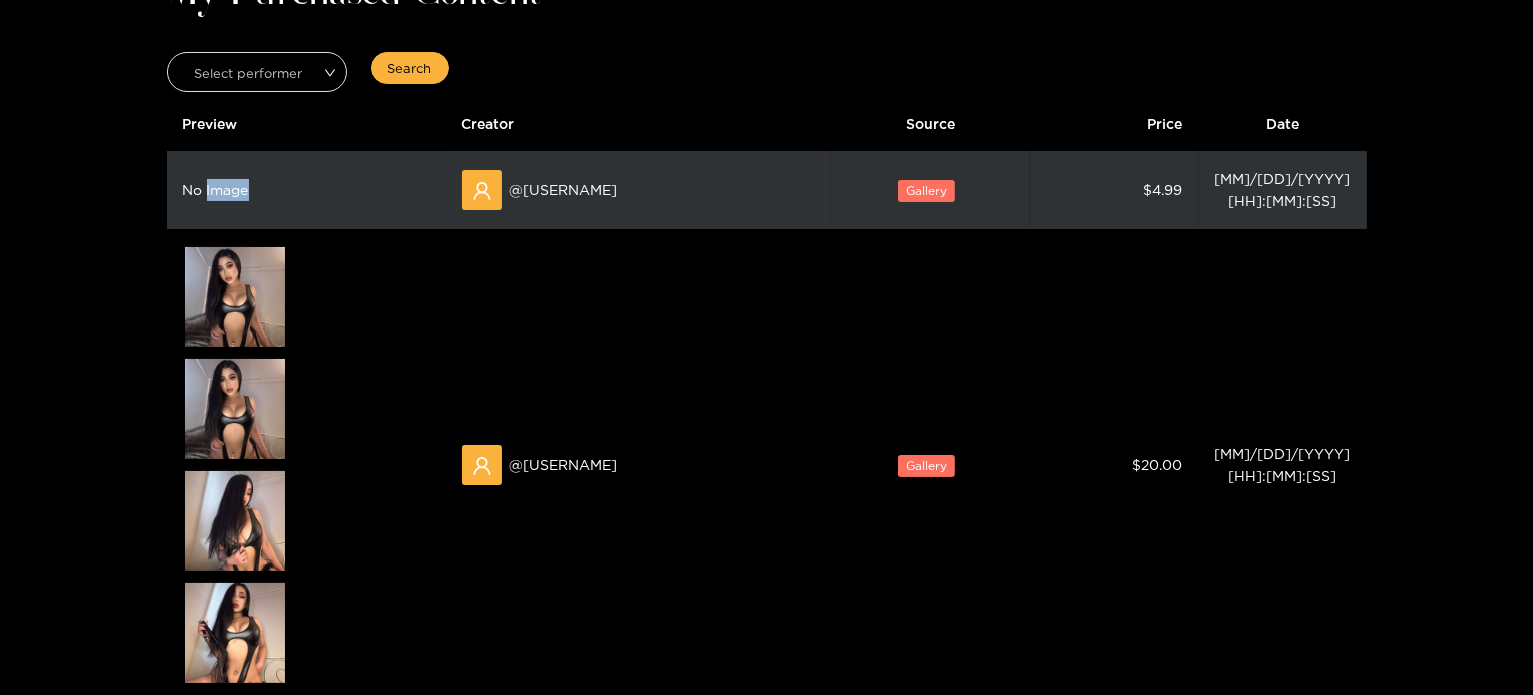 click on "No Image" at bounding box center [306, 190] 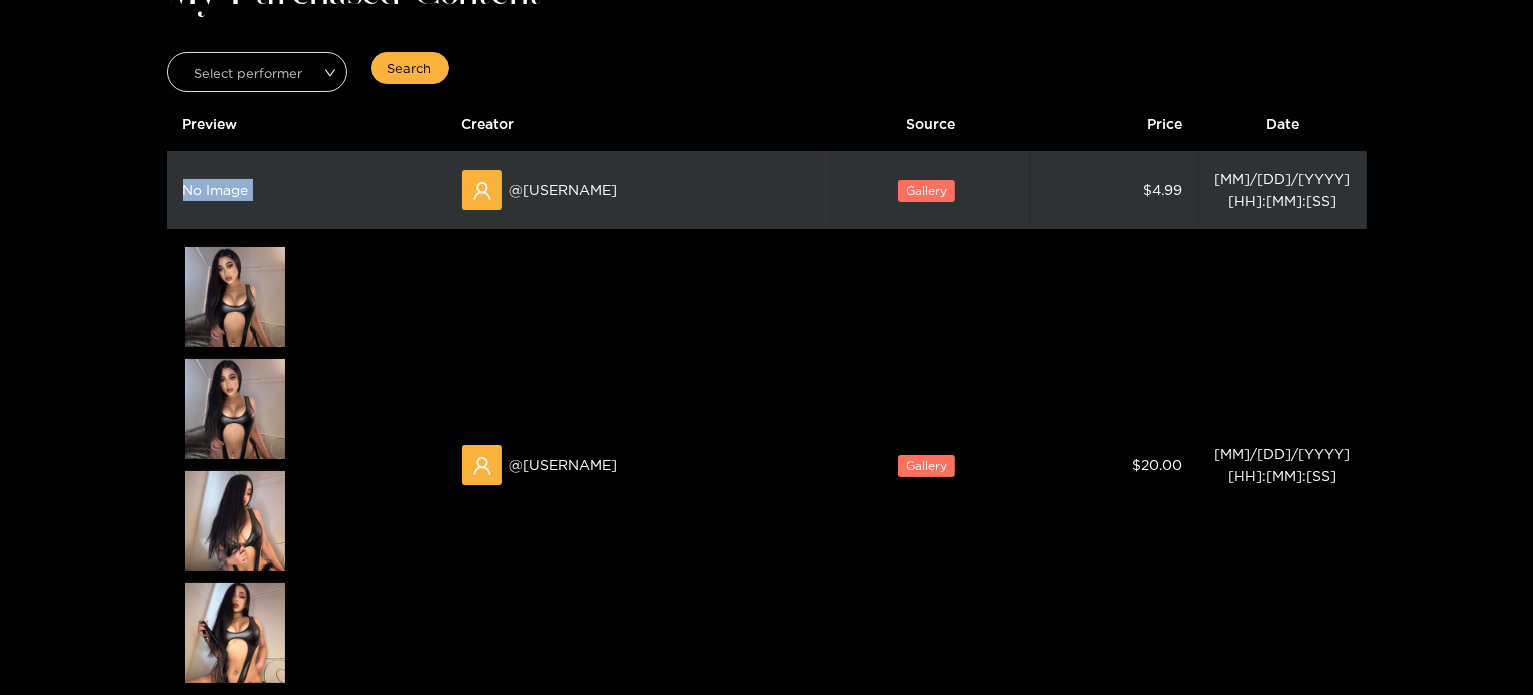 click on "No Image" at bounding box center (306, 190) 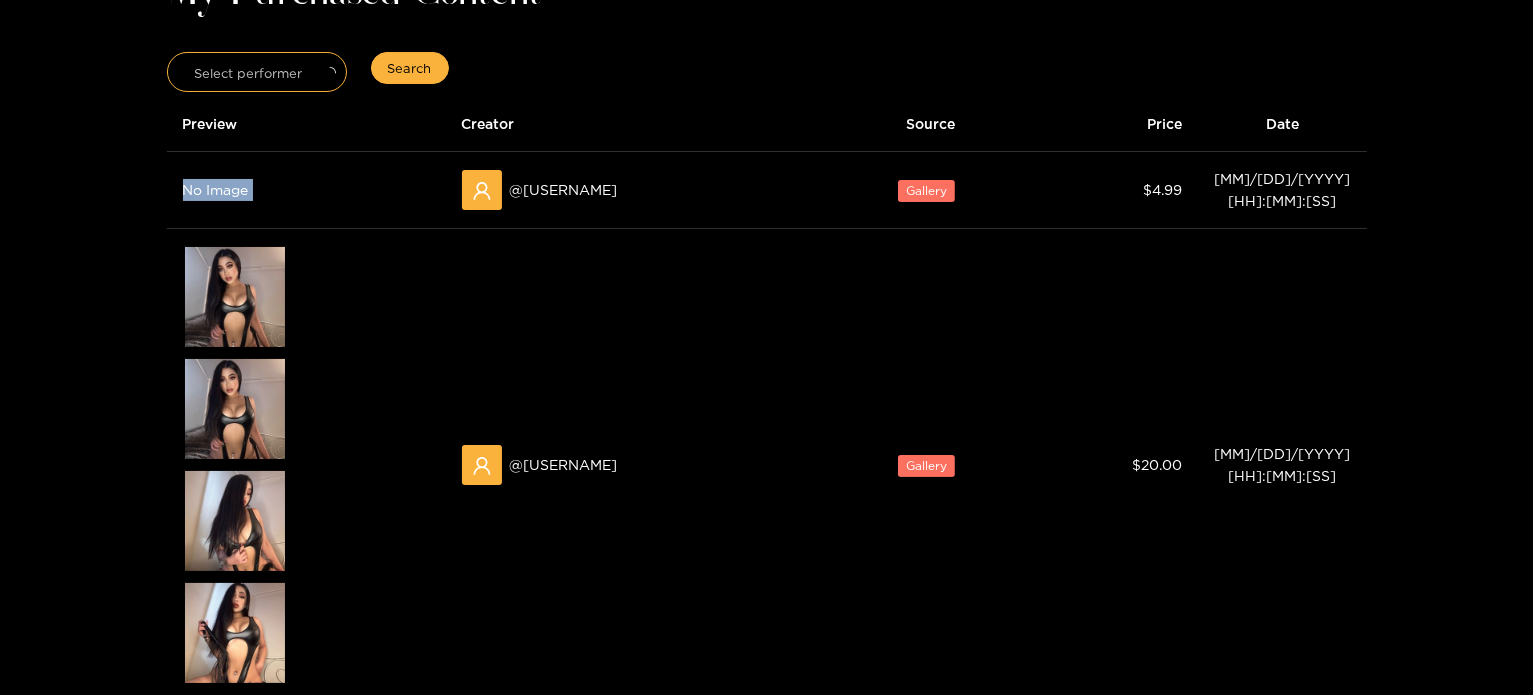 click on "Select performer" at bounding box center (257, 72) 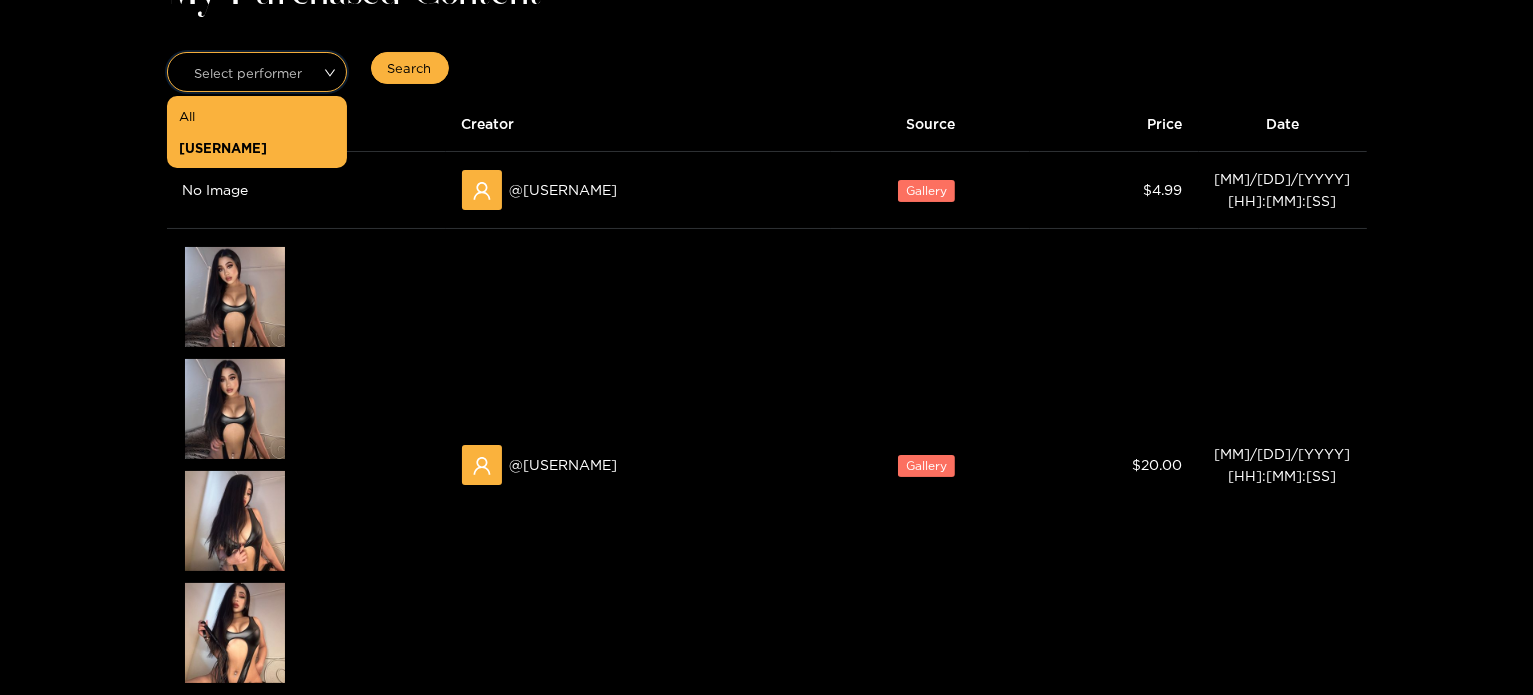 click on "[USERNAME]" at bounding box center (257, 148) 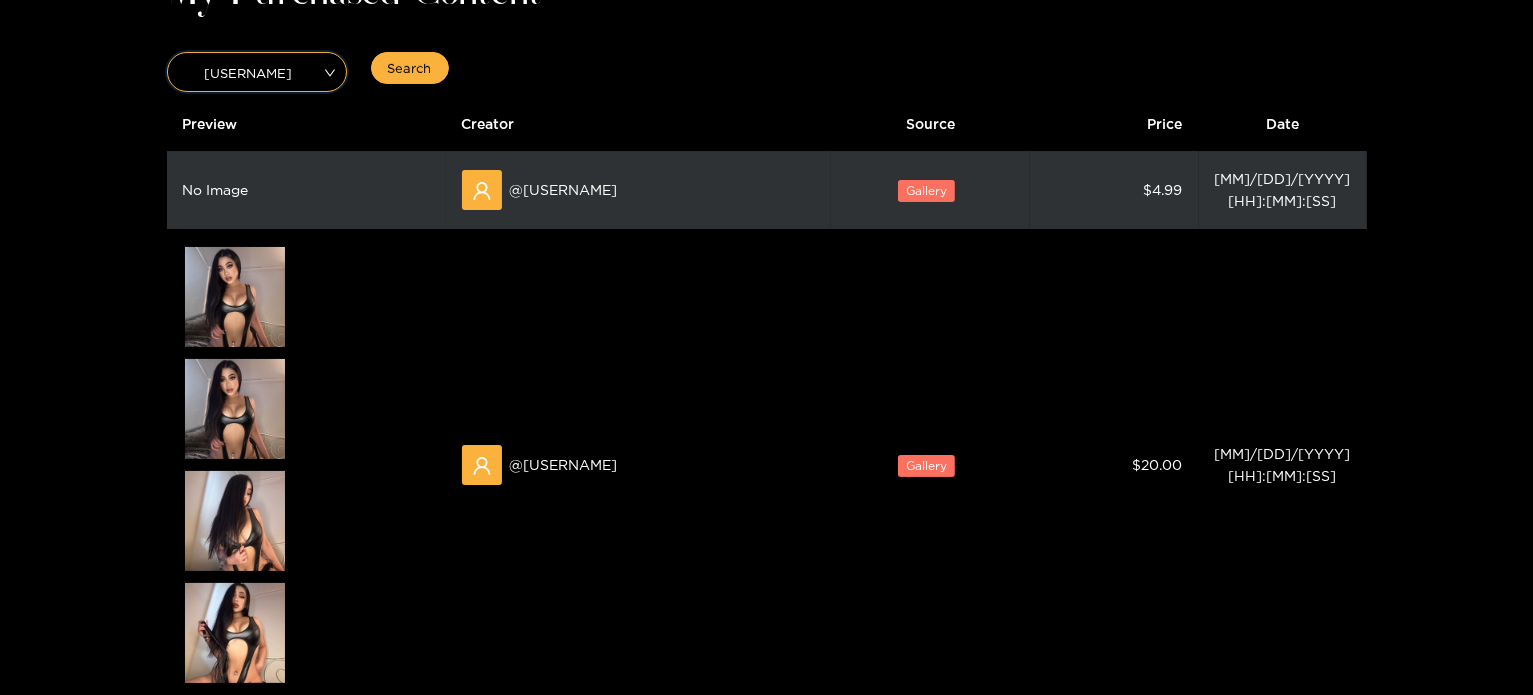 scroll, scrollTop: 0, scrollLeft: 0, axis: both 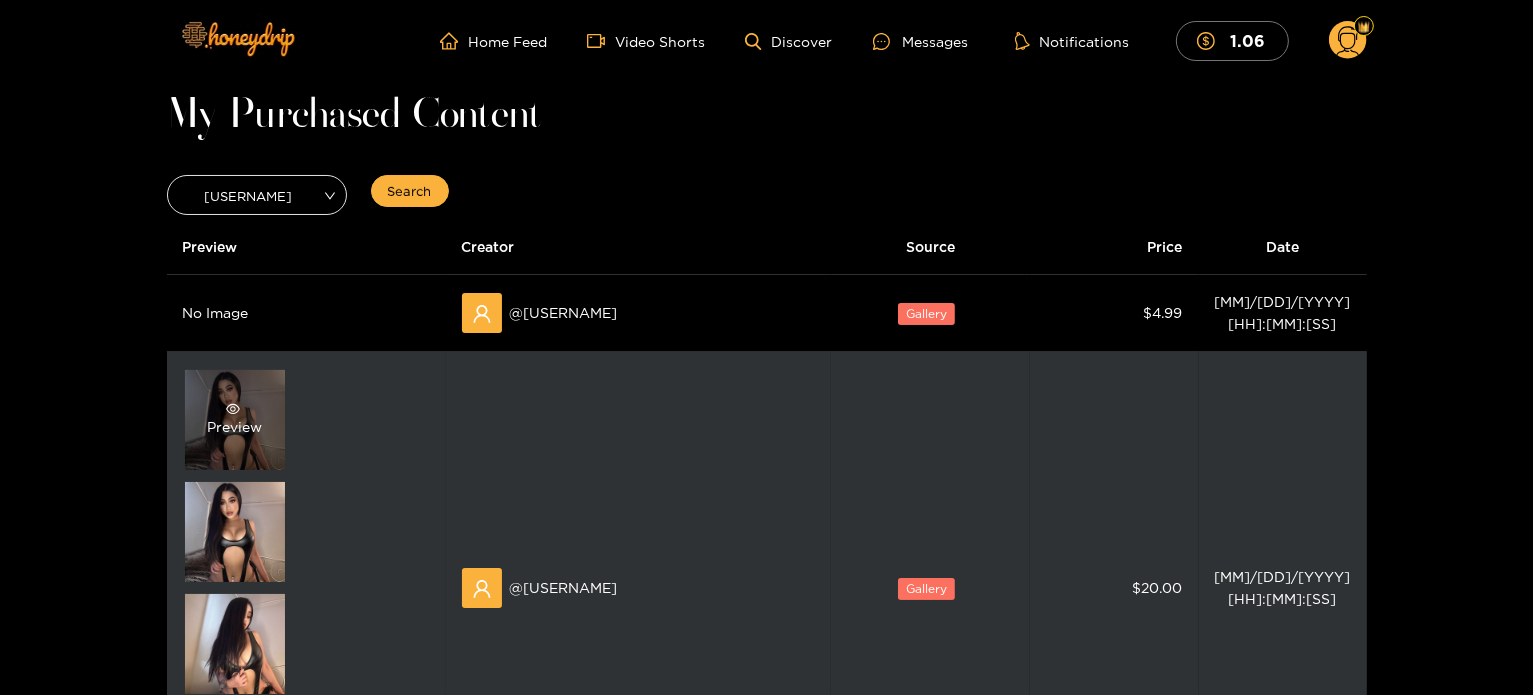 click on "Preview" at bounding box center [235, 420] 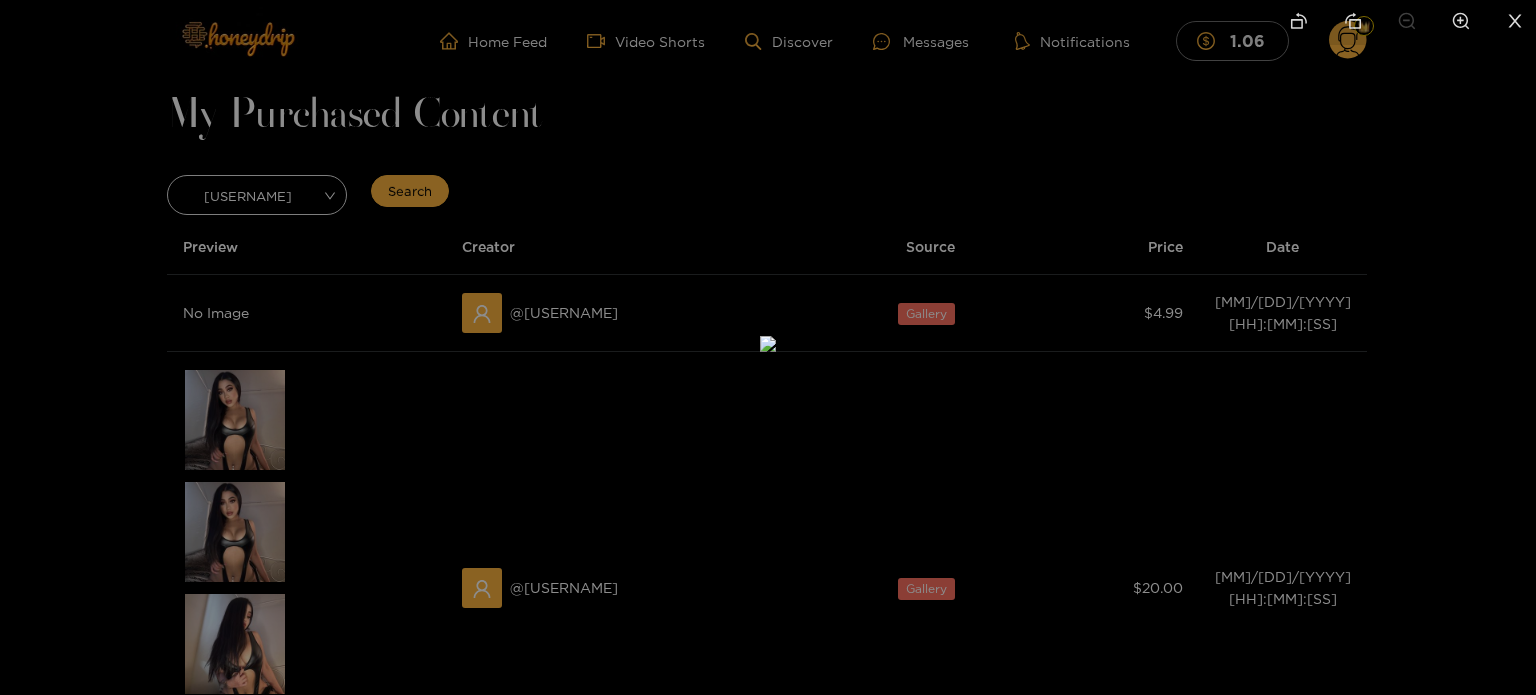 click 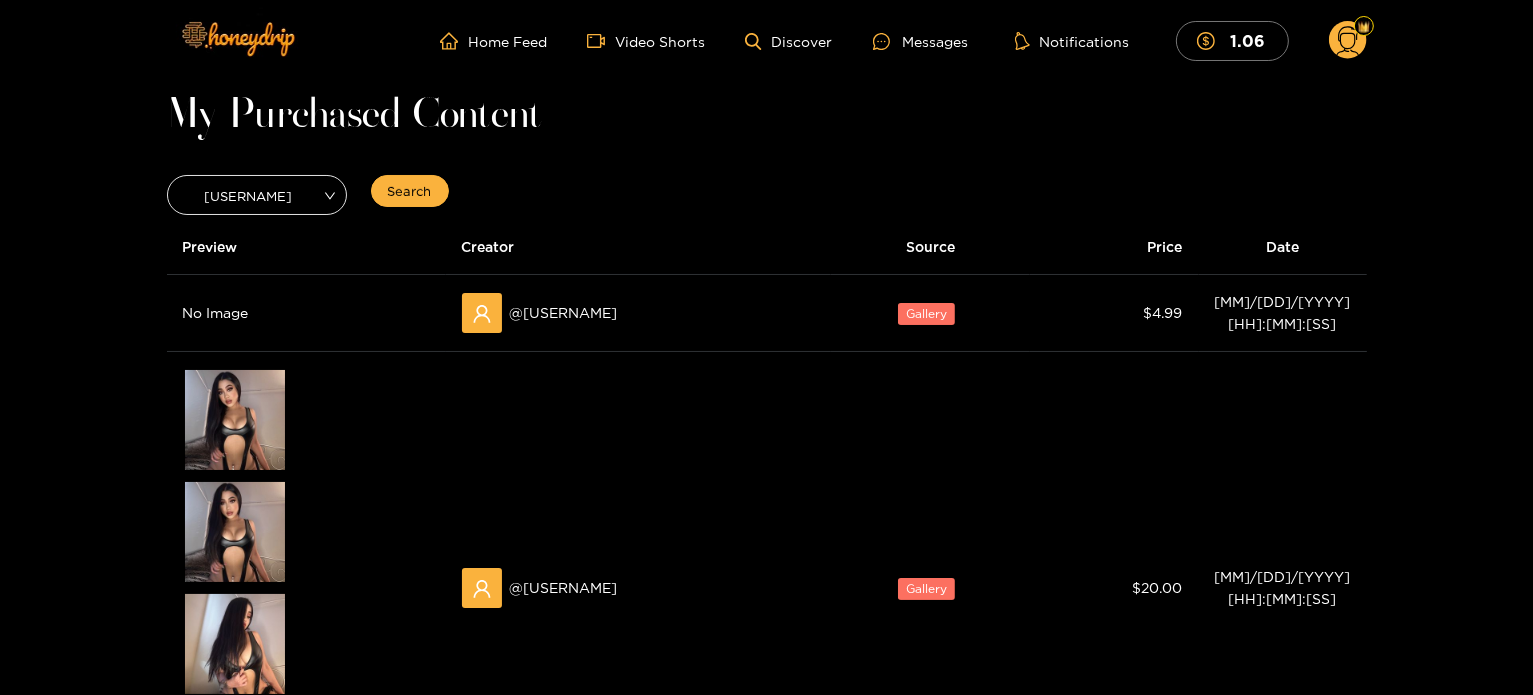 click 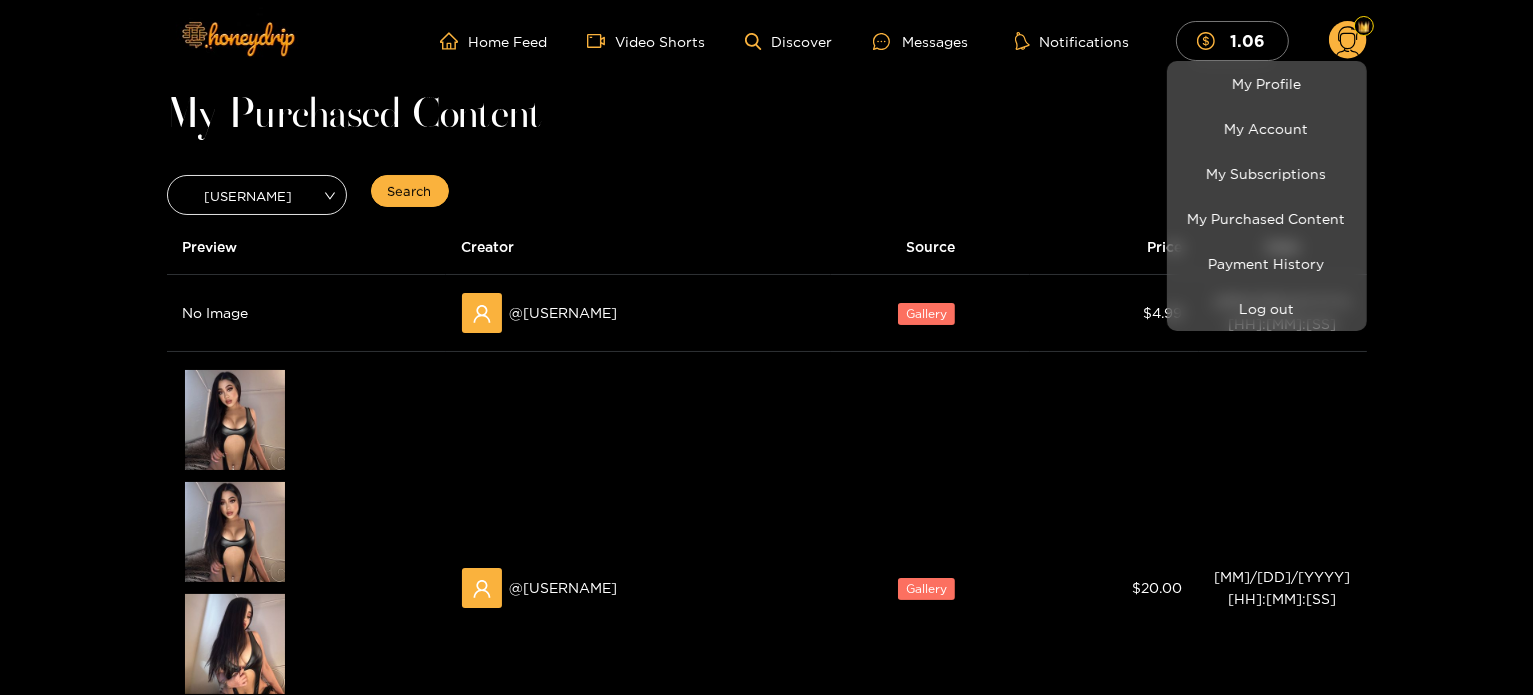 click at bounding box center (766, 347) 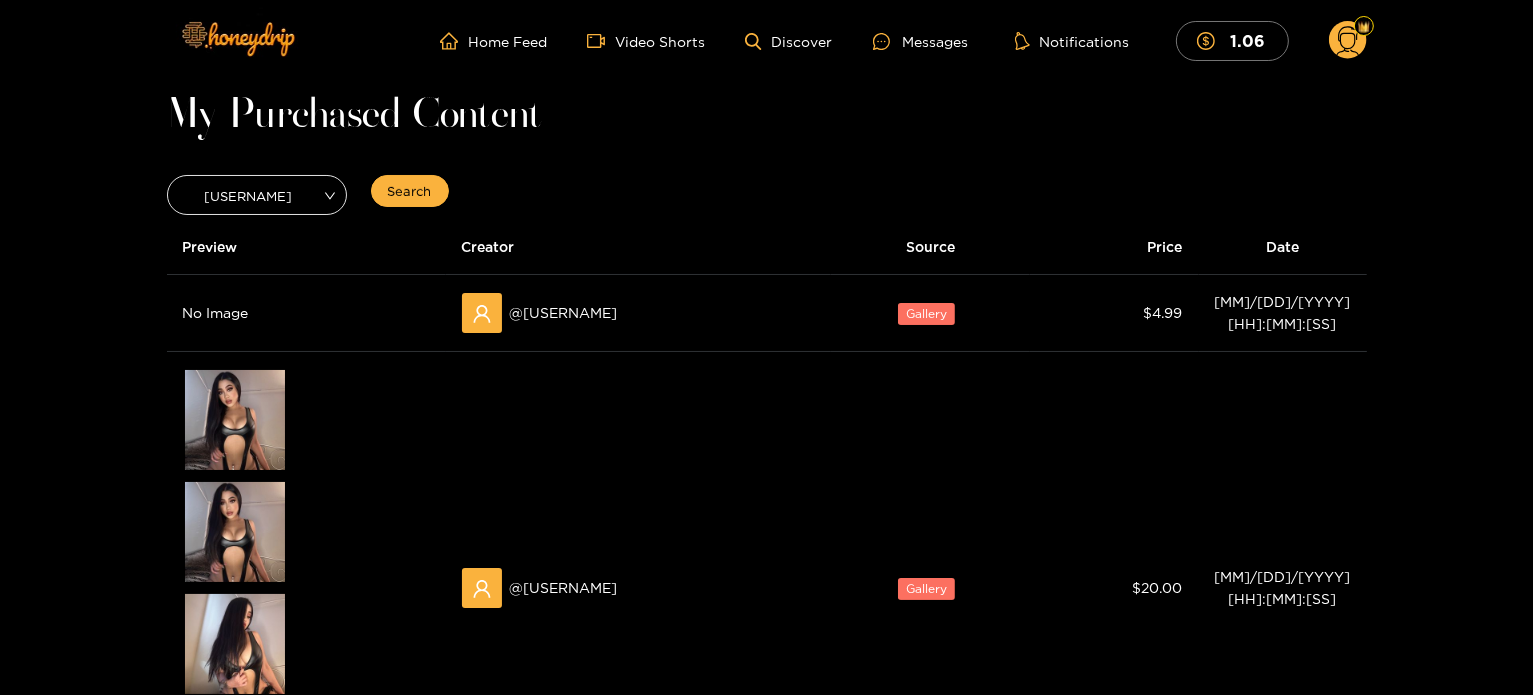 click on "Home Feed Video Shorts Discover Messages  Notifications 1.06" at bounding box center [903, 41] 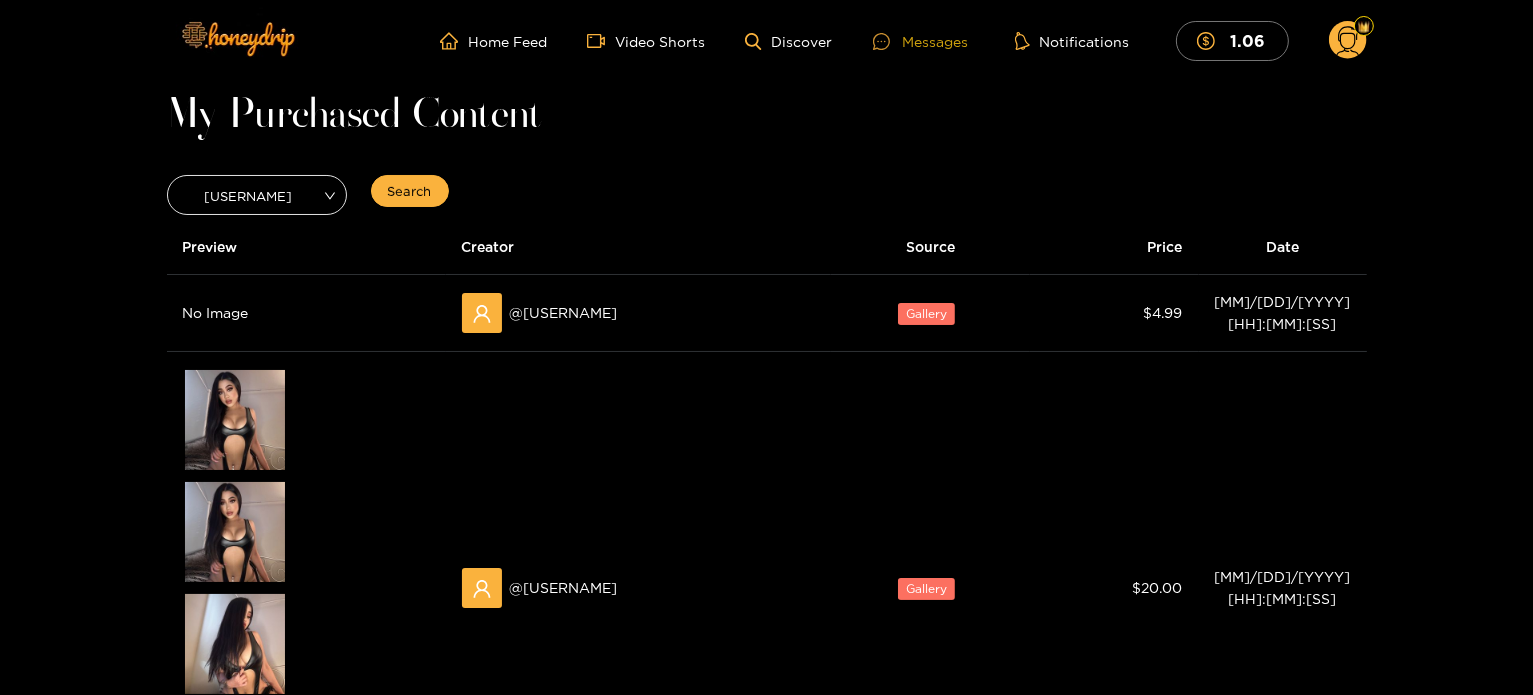 click on "Messages" at bounding box center [921, 41] 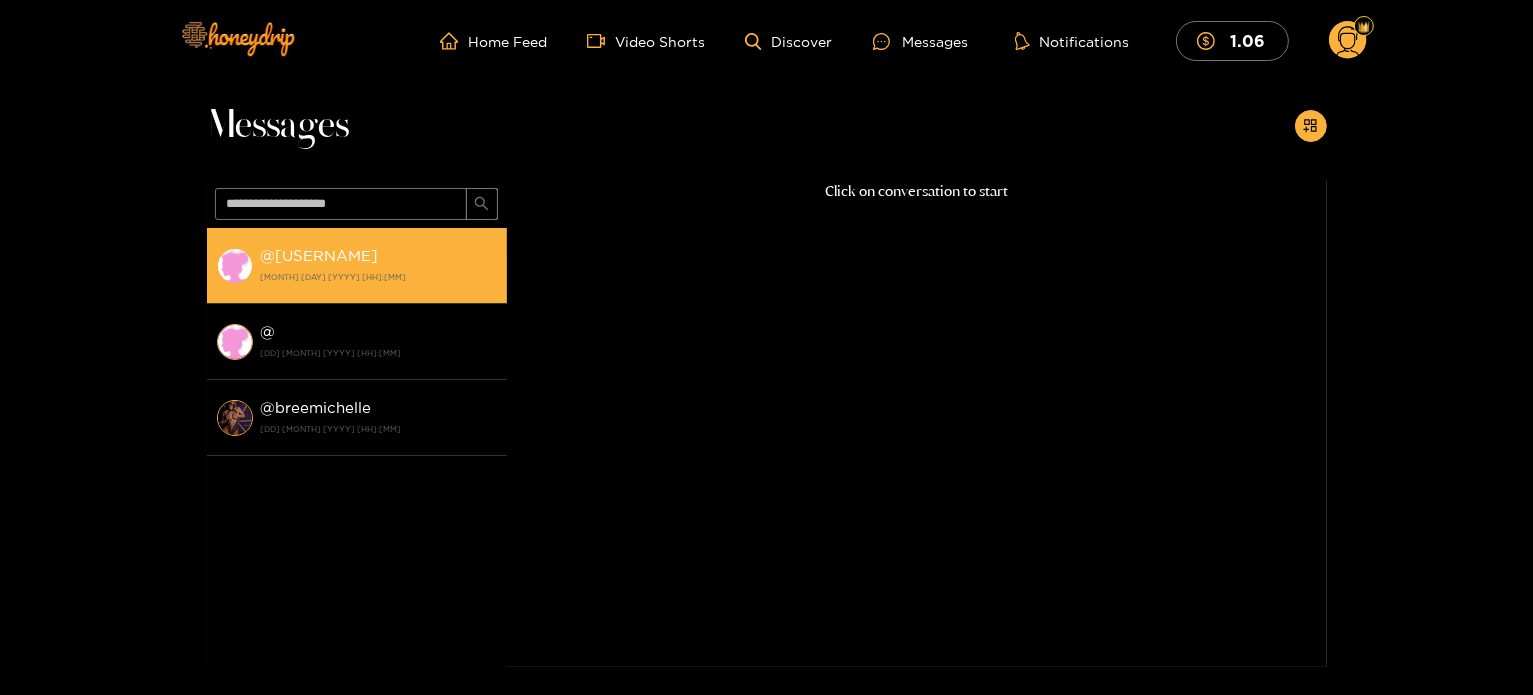 click on "[USERNAME]" at bounding box center [320, 255] 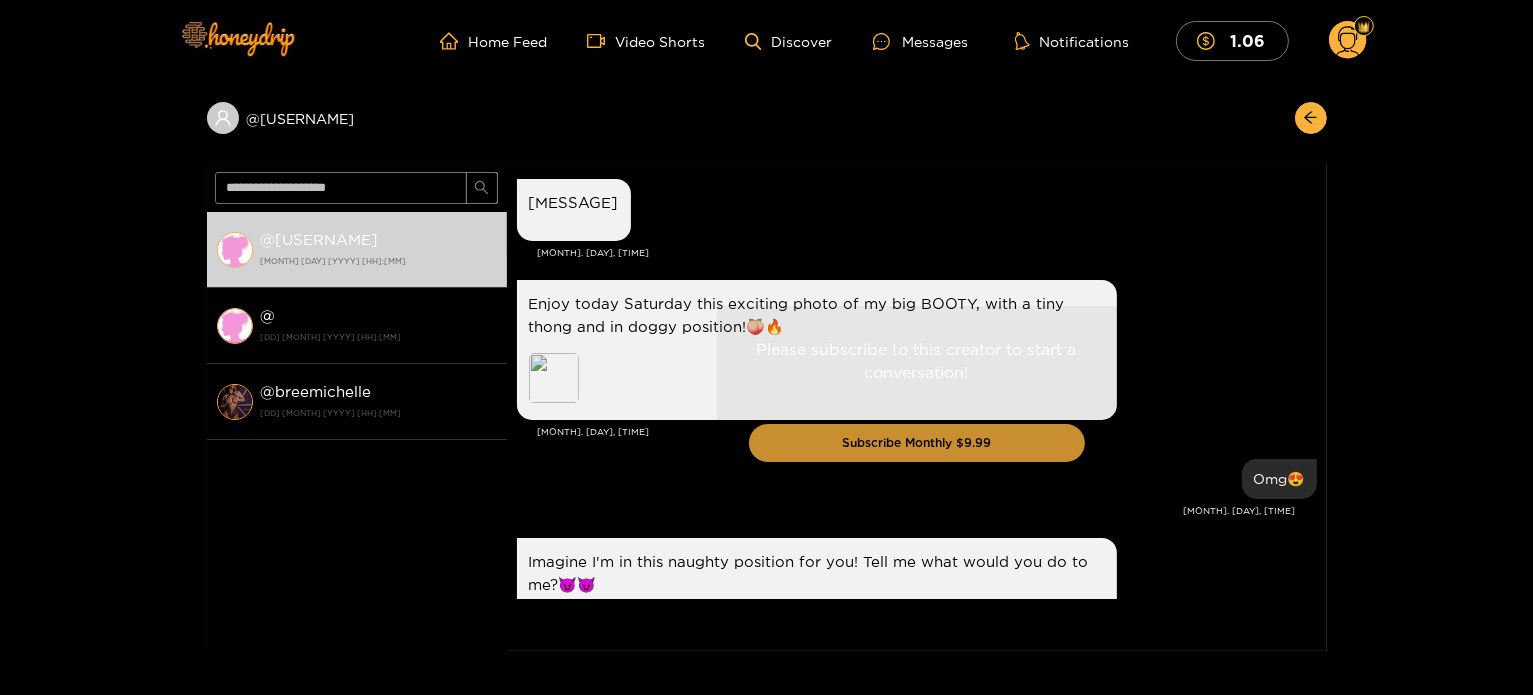 scroll, scrollTop: 964, scrollLeft: 0, axis: vertical 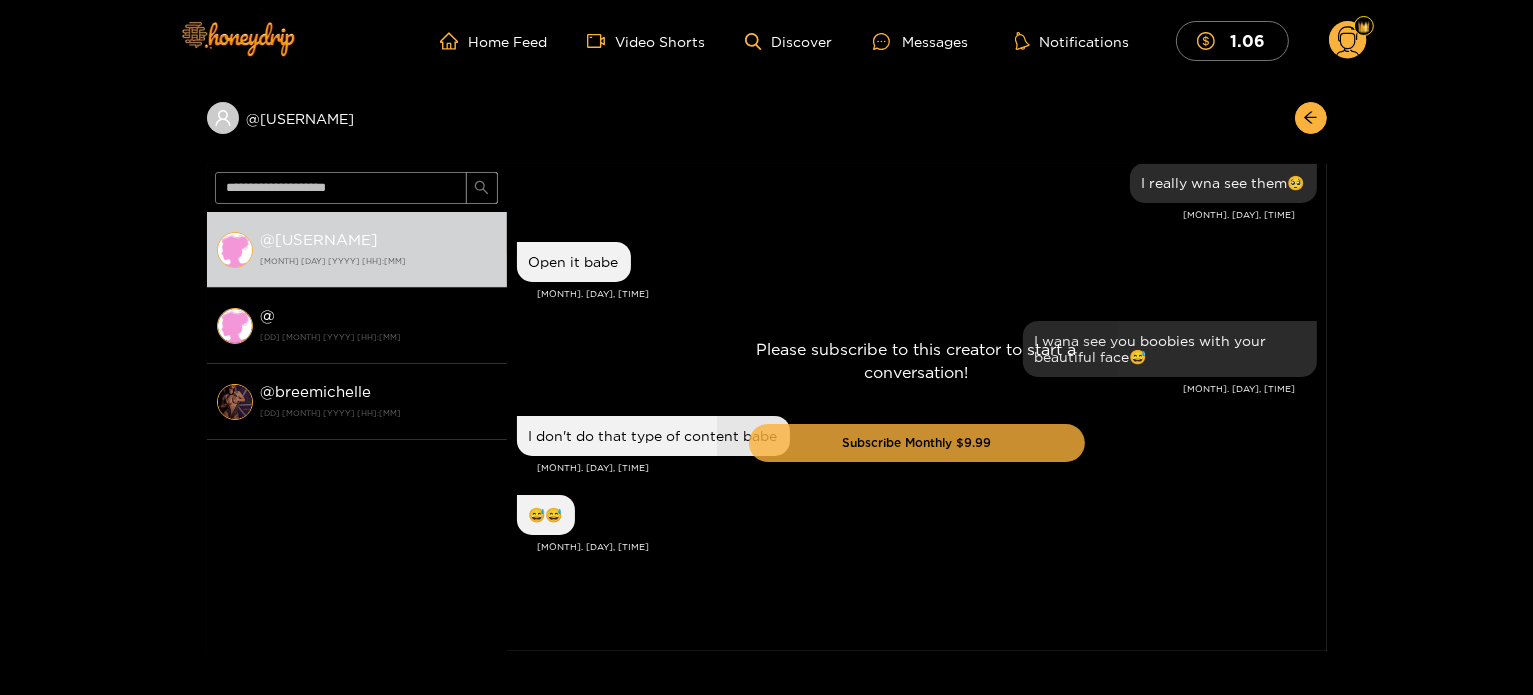 click on "Subscribe Monthly $9.99" at bounding box center [917, 443] 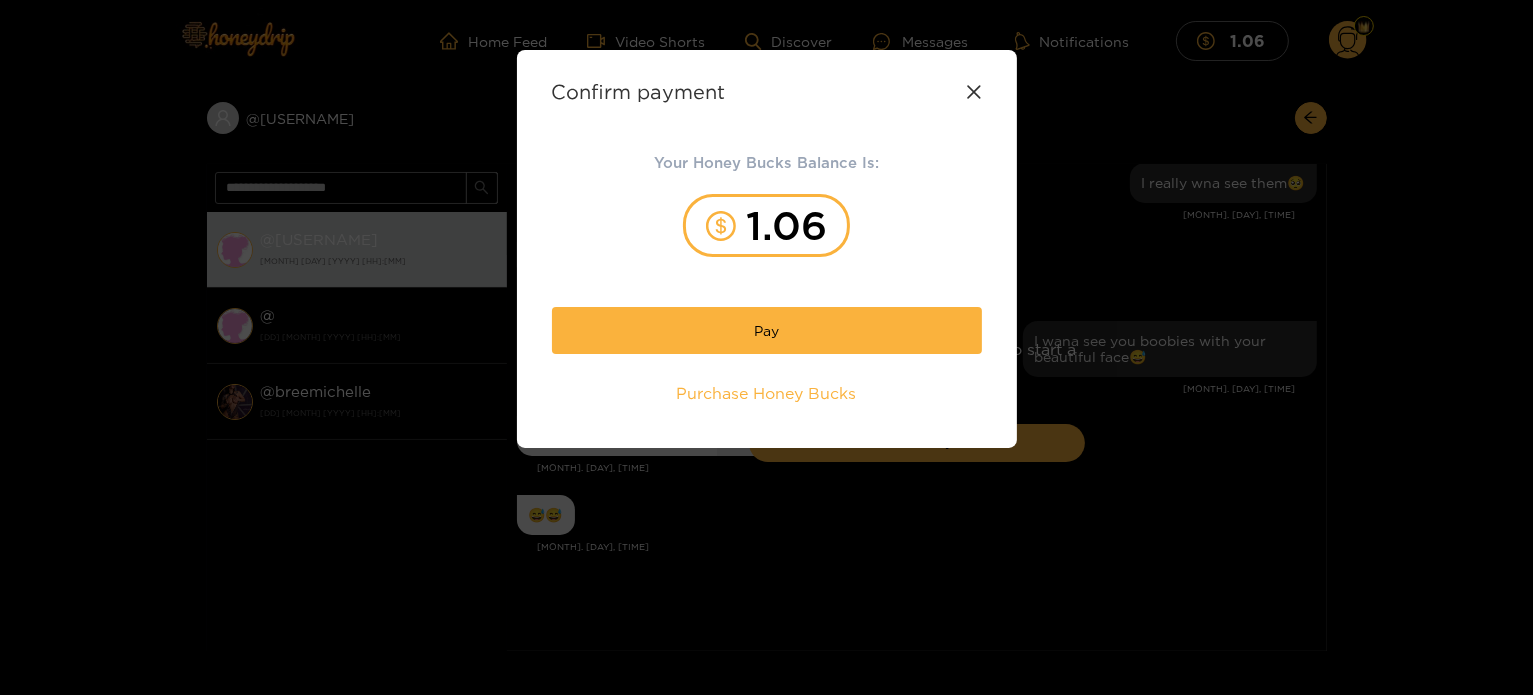click 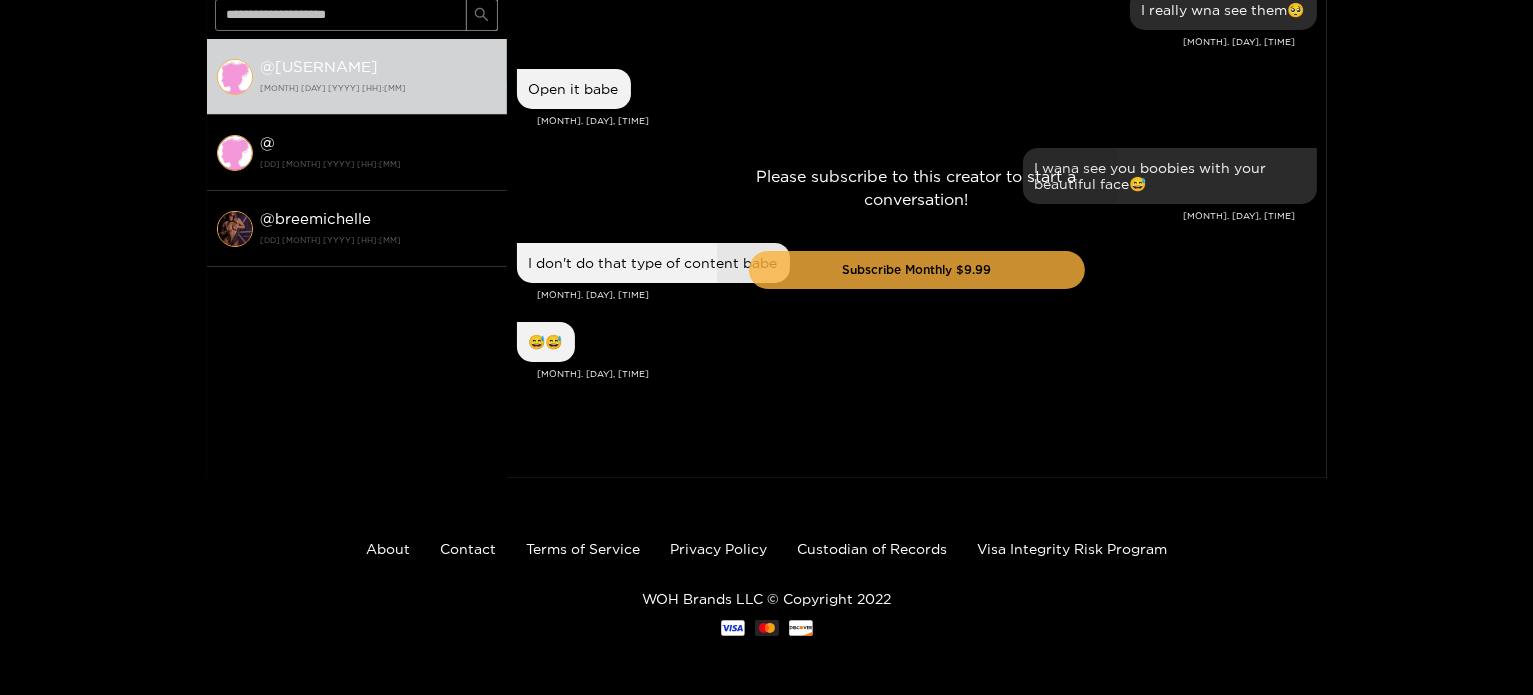 scroll, scrollTop: 0, scrollLeft: 0, axis: both 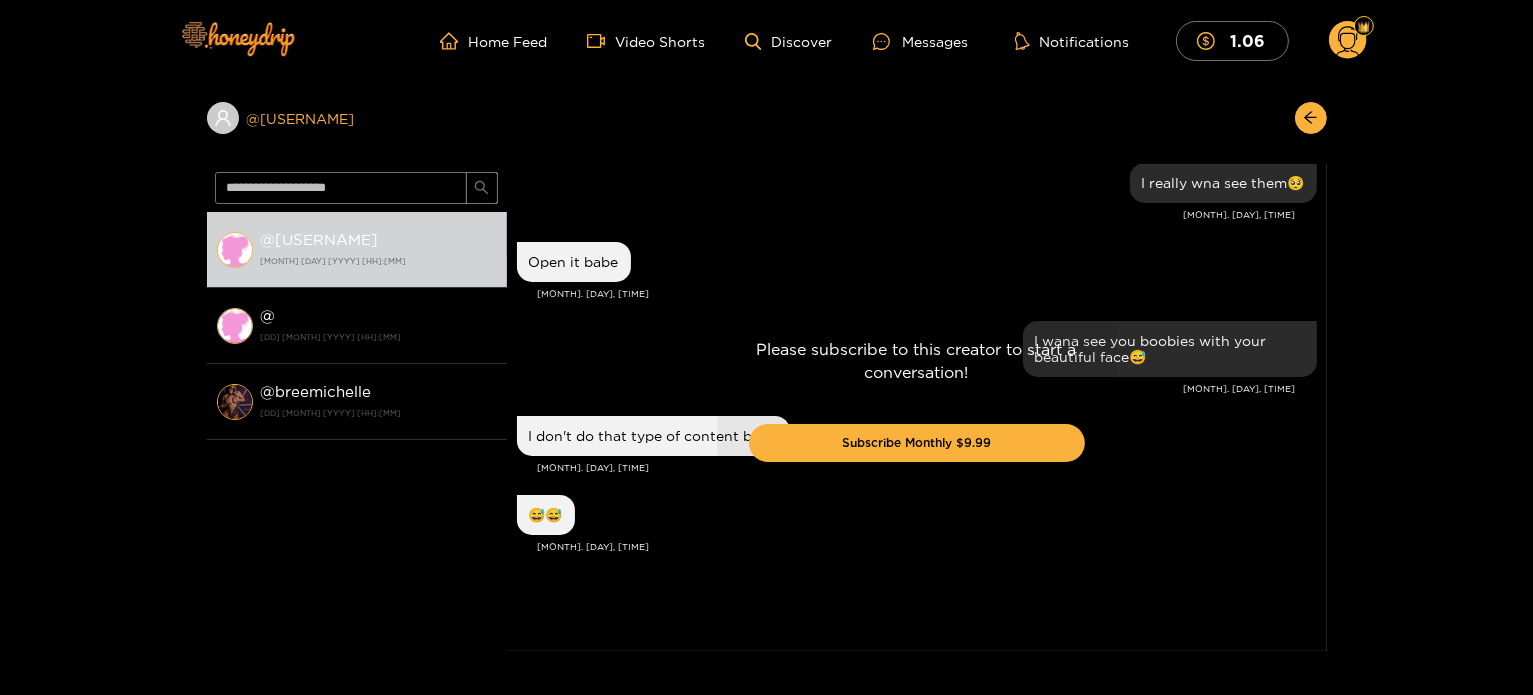 click on "[USERNAME]" at bounding box center (357, 118) 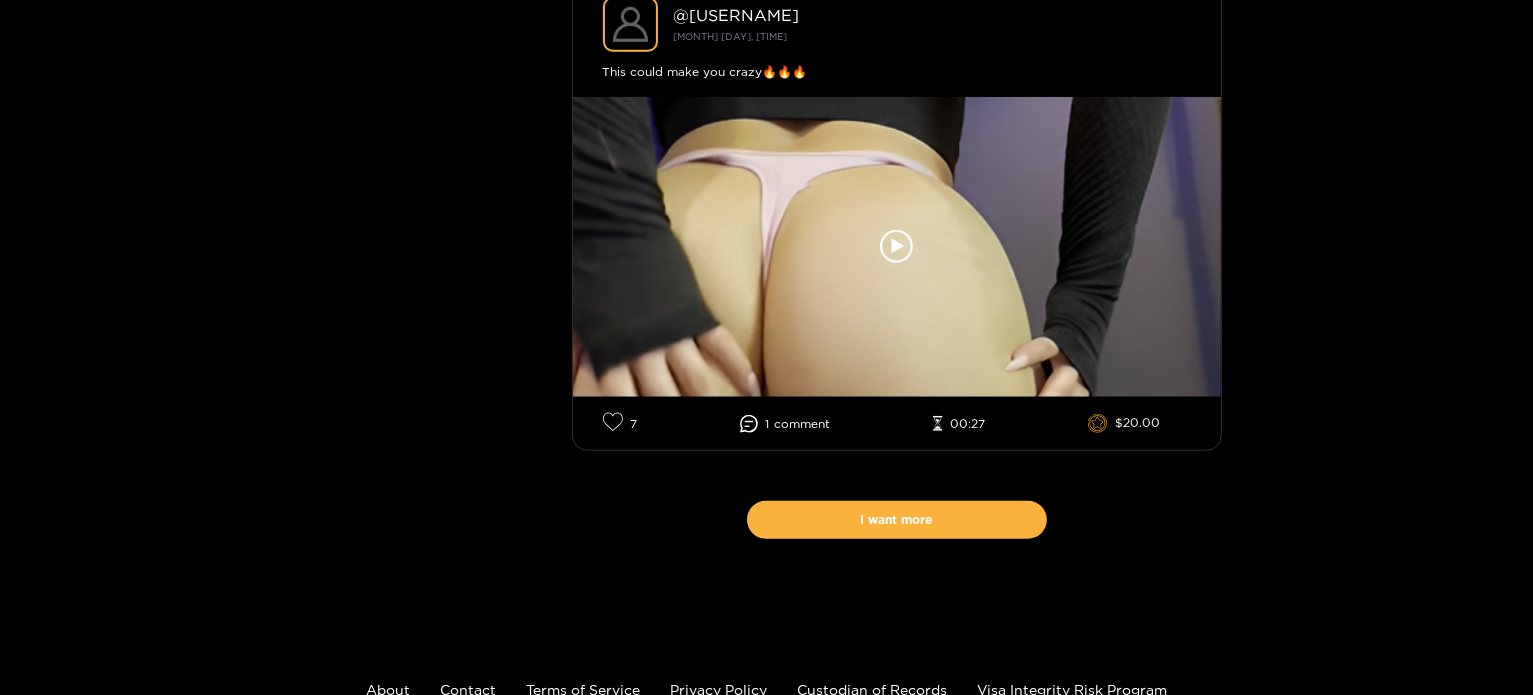 scroll, scrollTop: 17284, scrollLeft: 0, axis: vertical 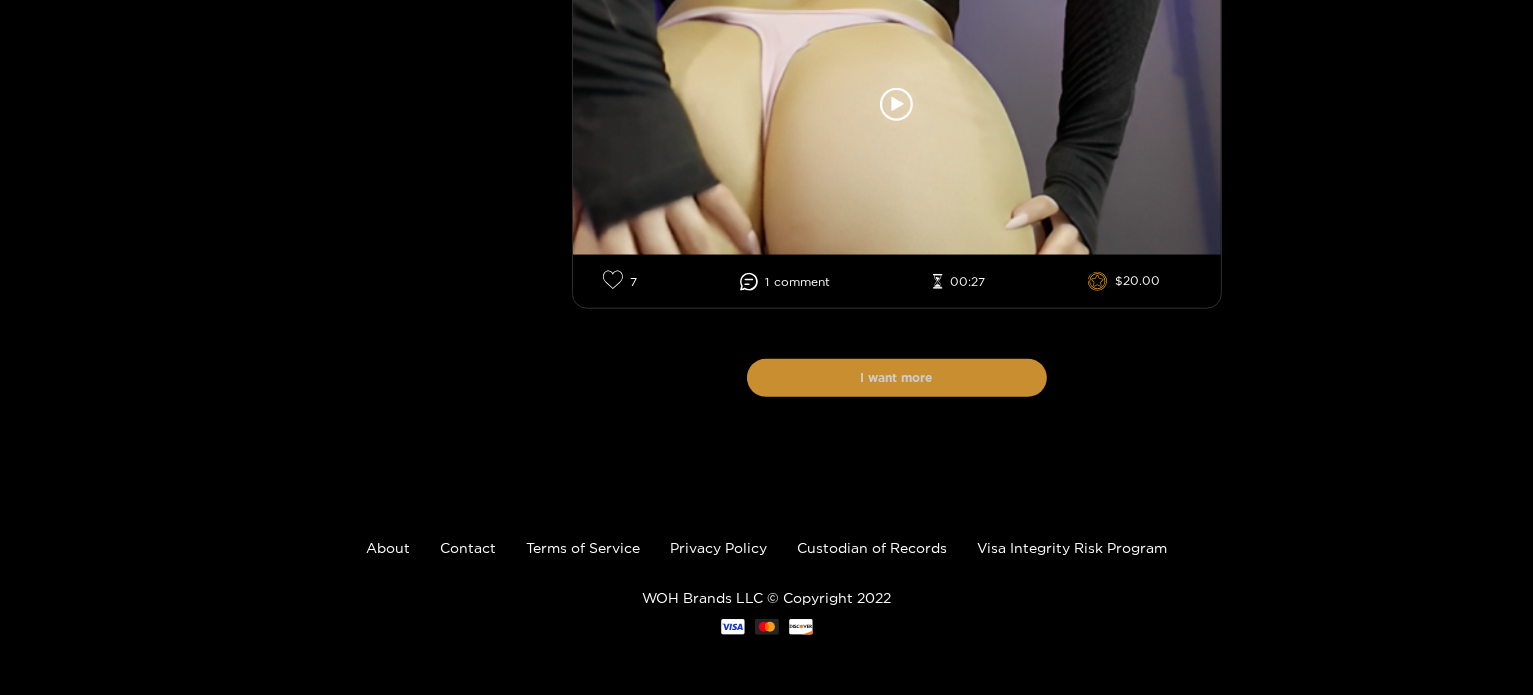 click on "I want more" at bounding box center (897, 378) 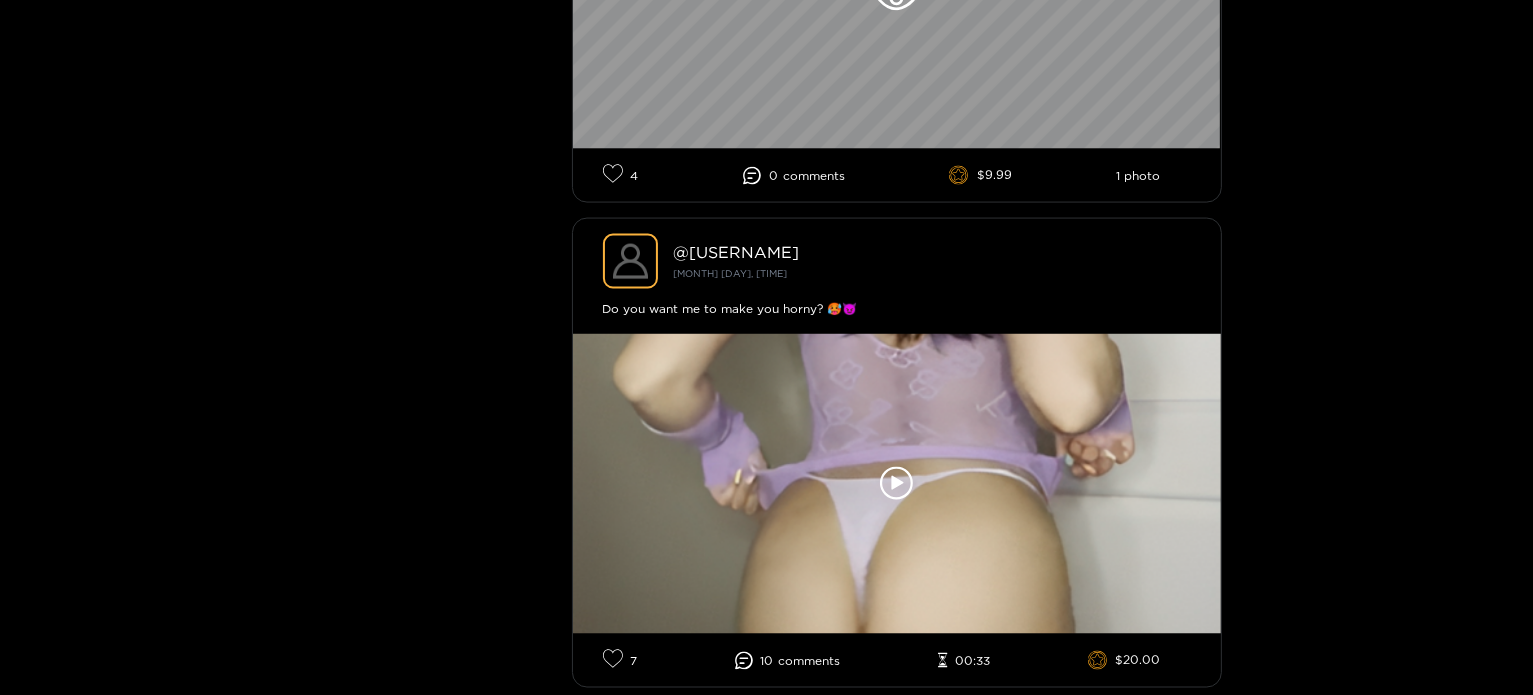 scroll, scrollTop: 26136, scrollLeft: 0, axis: vertical 